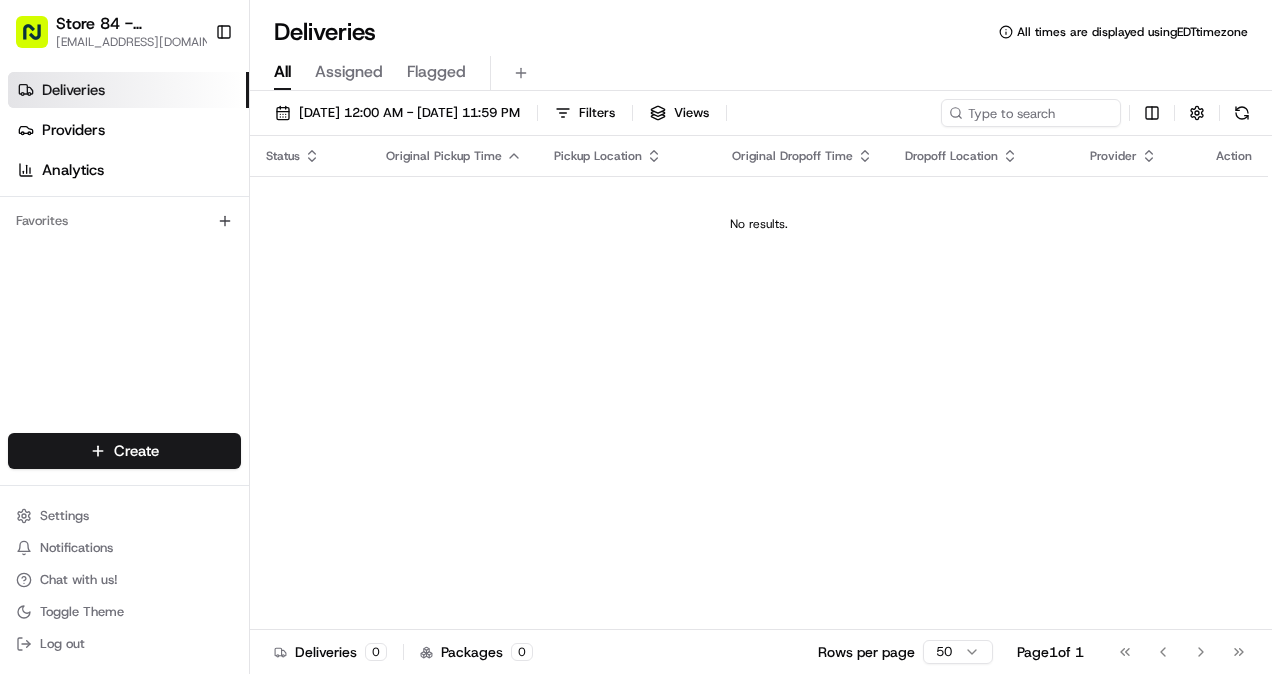 scroll, scrollTop: 0, scrollLeft: 0, axis: both 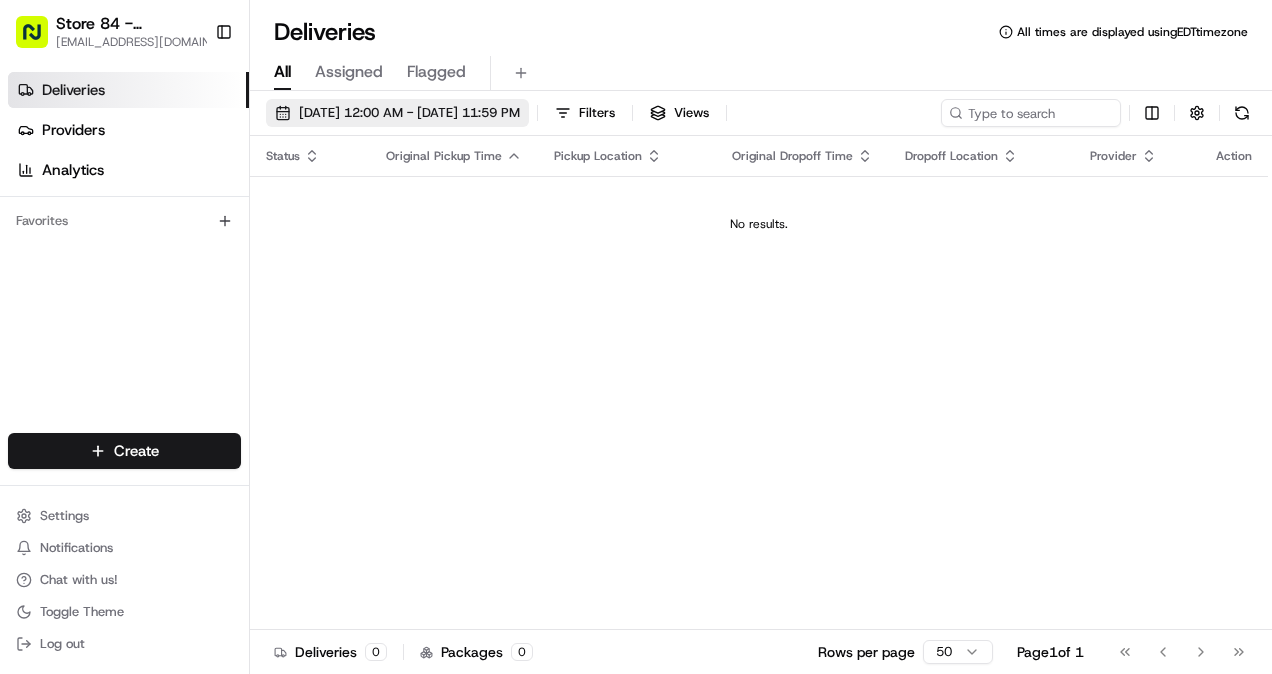 click on "07/11/2025 12:00 AM - 07/11/2025 11:59 PM" at bounding box center (409, 113) 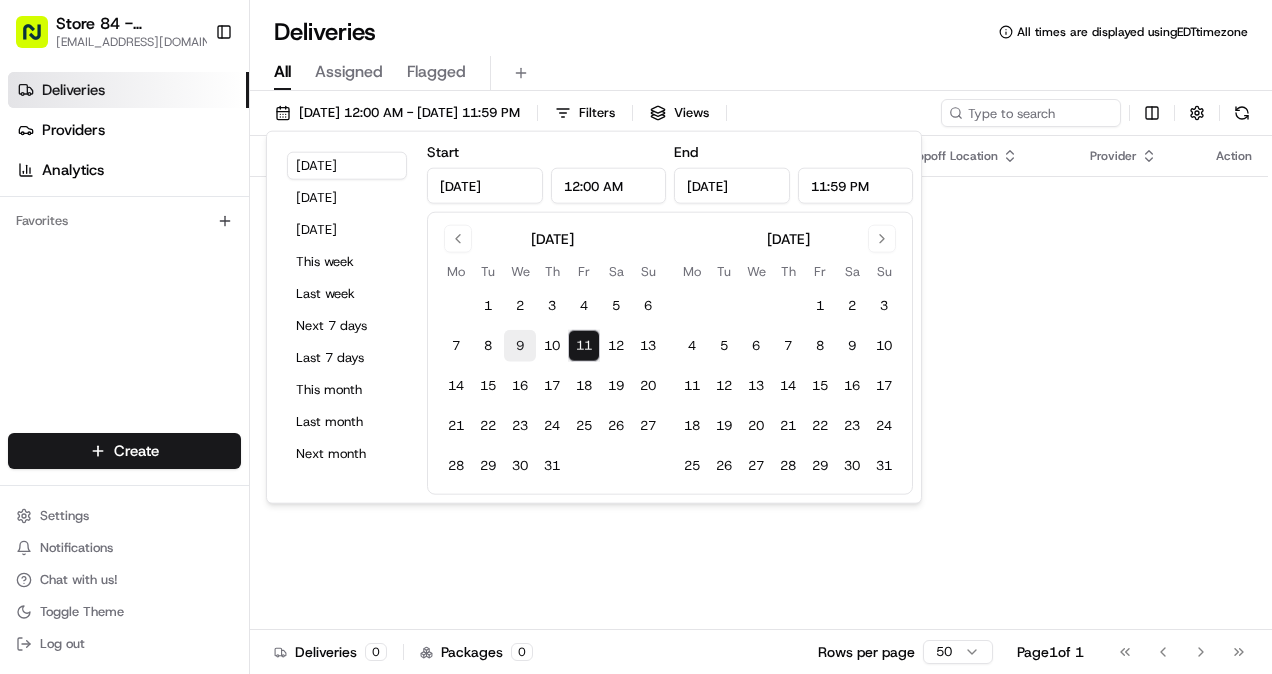 click on "9" at bounding box center (520, 346) 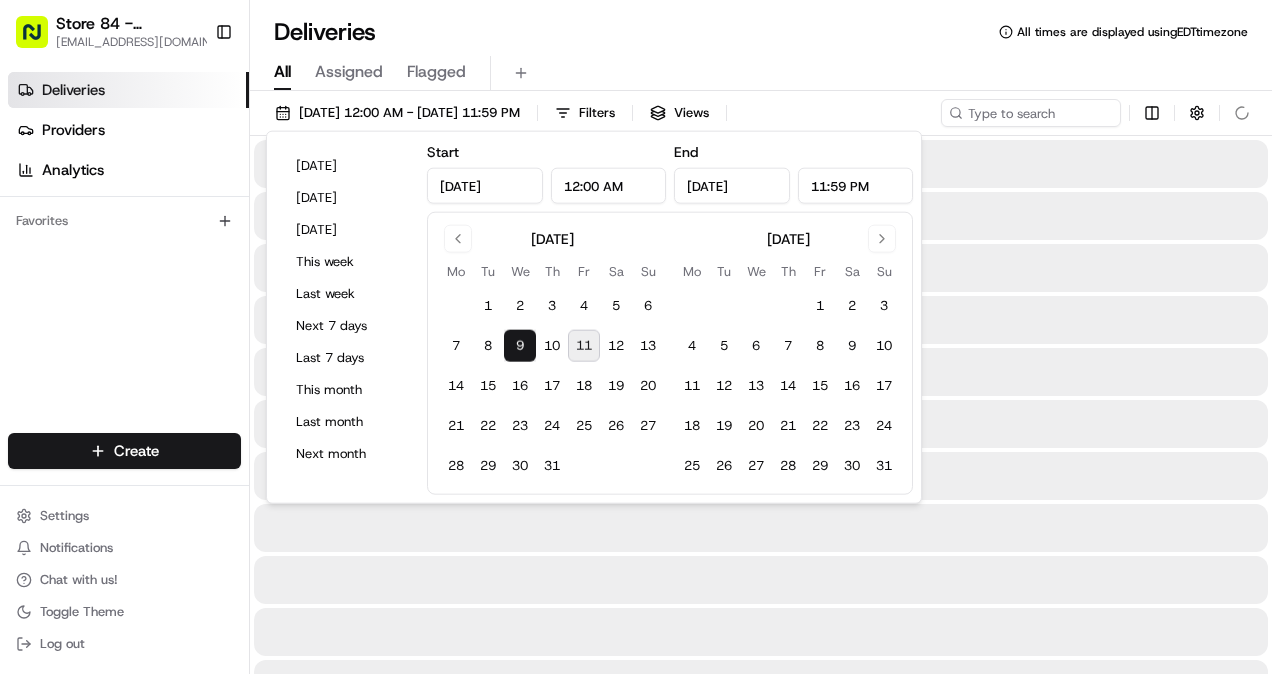 type on "Jul 9, 2025" 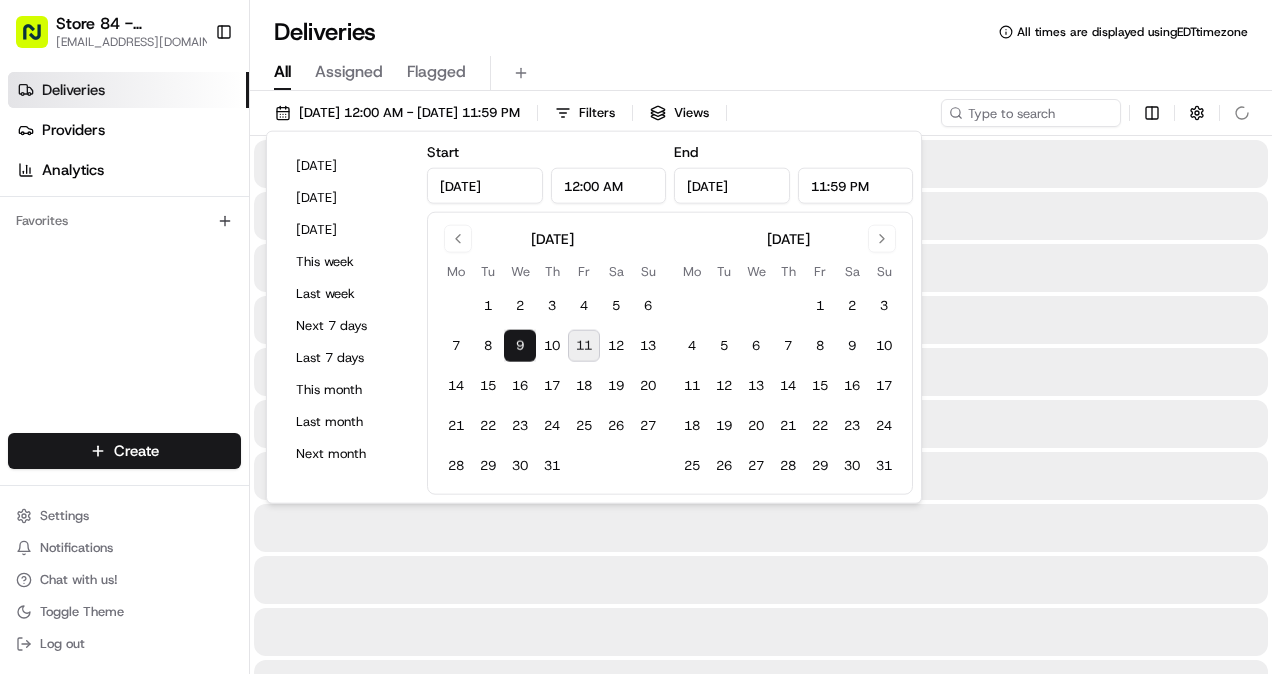 type on "Jul 9, 2025" 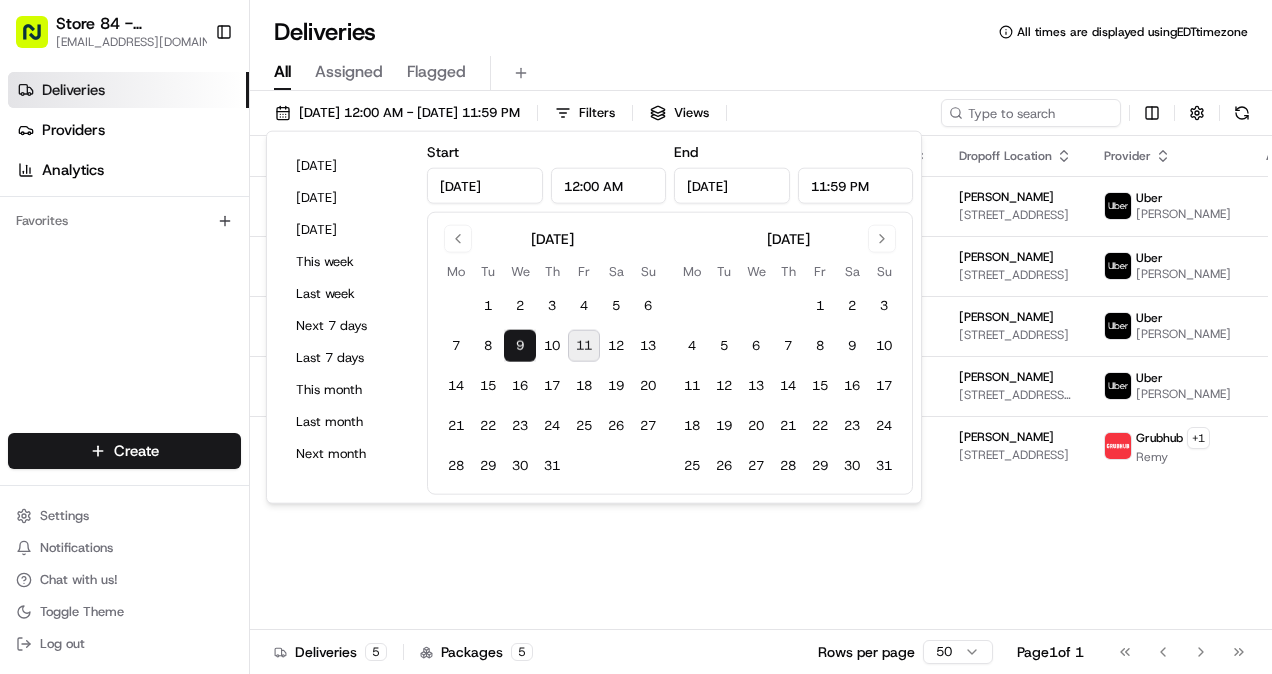 click on "Status Original Pickup Time Pickup Location Original Dropoff Time Dropoff Location Provider Action Dropoff Complete 11:02 AM 07/09/2025 Just Salad Boynton Beach (FL) 1780 N Congress Ave ste 400, Boynton Beach, FL 33426, USA 11:32 AM 07/09/2025 Greg B 7142 N Seacrest Blvd, Lantana, FL 33462, USA Uber CLARENCE H. Dropoff Complete 1:31 PM 07/09/2025 Just Salad Boynton Beach (FL) 1780 N Congress Ave ste 400, Boynton Beach, FL 33426, USA 2:01 PM 07/09/2025 Ashley B 1010 Audace Ave #102, Boynton Beach, FL 33426, USA Uber MARCELINE D. Dropoff Complete 6:48 PM 07/09/2025 Just Salad Boynton Beach (FL) 1780 N Congress Ave ste 400, Boynton Beach, FL 33426, USA 7:18 PM 07/09/2025 Jenna G 6394 Bella Cir UNIT 1002, Boynton Beach, FL 33437, USA Uber Kenny B. Dropoff Complete 7:16 PM 07/09/2025 Just Salad Boynton Beach (FL) 1780 N Congress Ave ste 400, Boynton Beach, FL 33426, USA 7:46 PM 07/09/2025 Robert F 8901 Odell Dr, Boynton Beach, FL 33472, USA Uber STEVENSON F. Canceled By Provider 7:48 PM 07/09/2025 8:18 PM Grubhub" at bounding box center (785, 383) 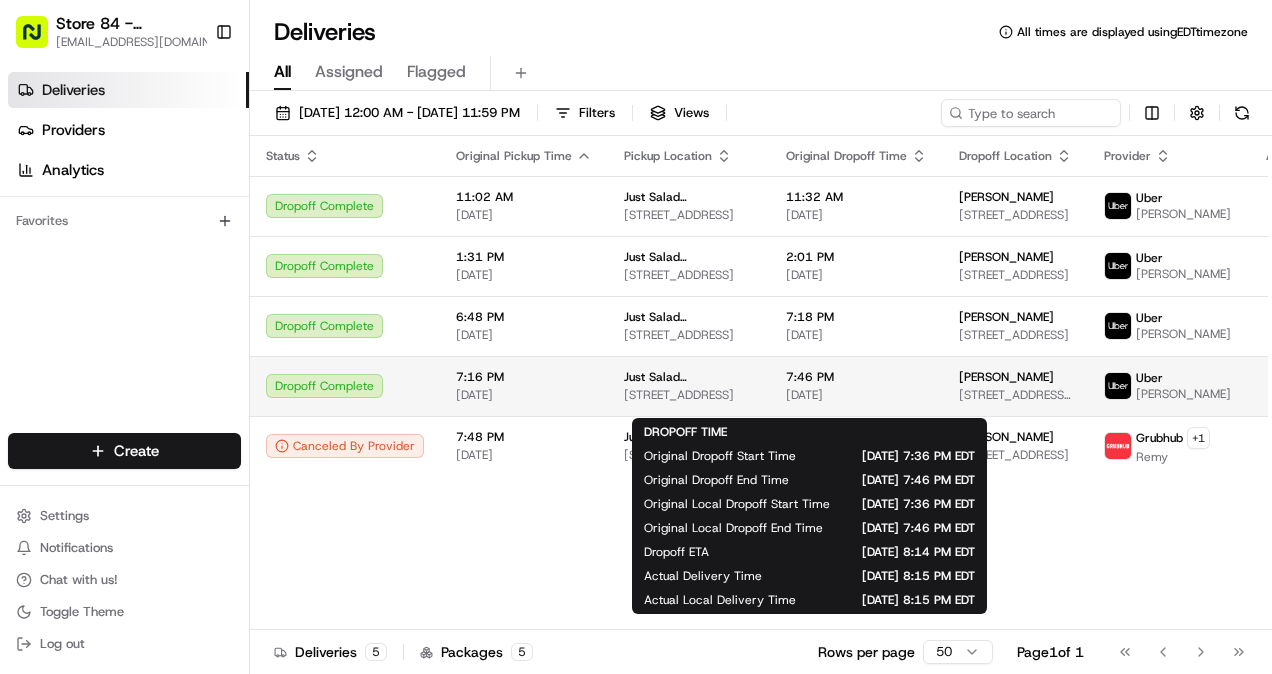 click on "7:46 PM" at bounding box center [856, 377] 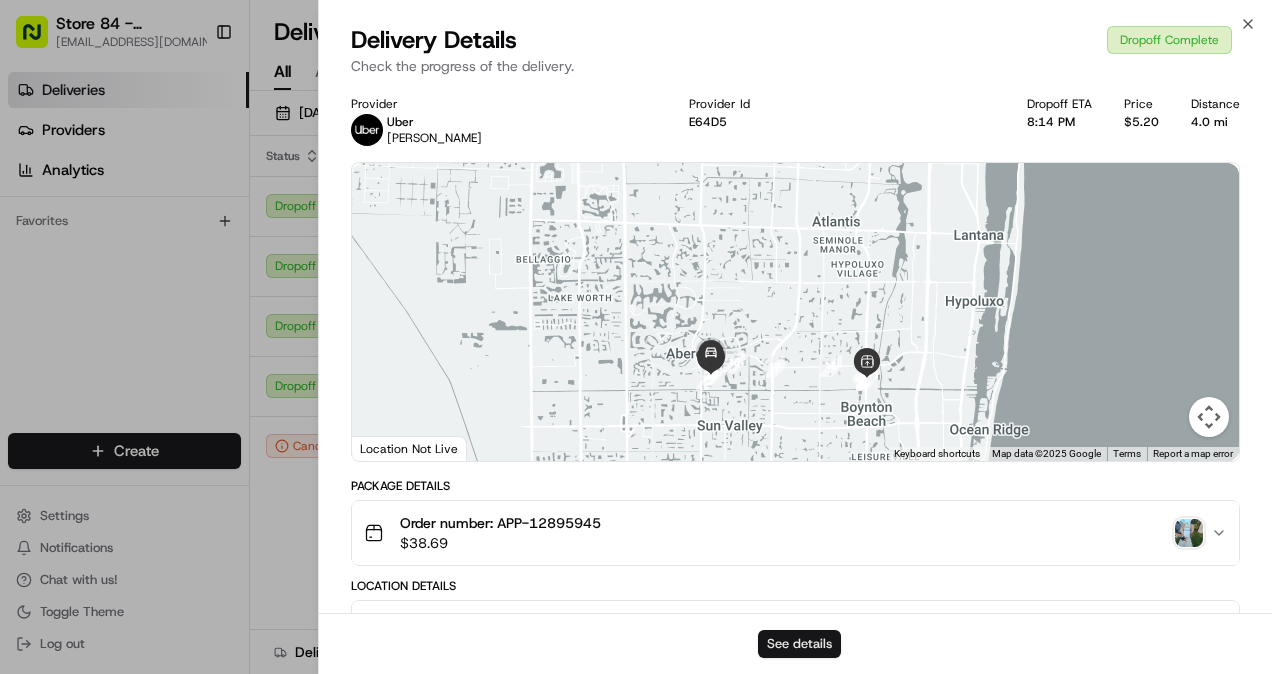 click on "See details" at bounding box center (799, 644) 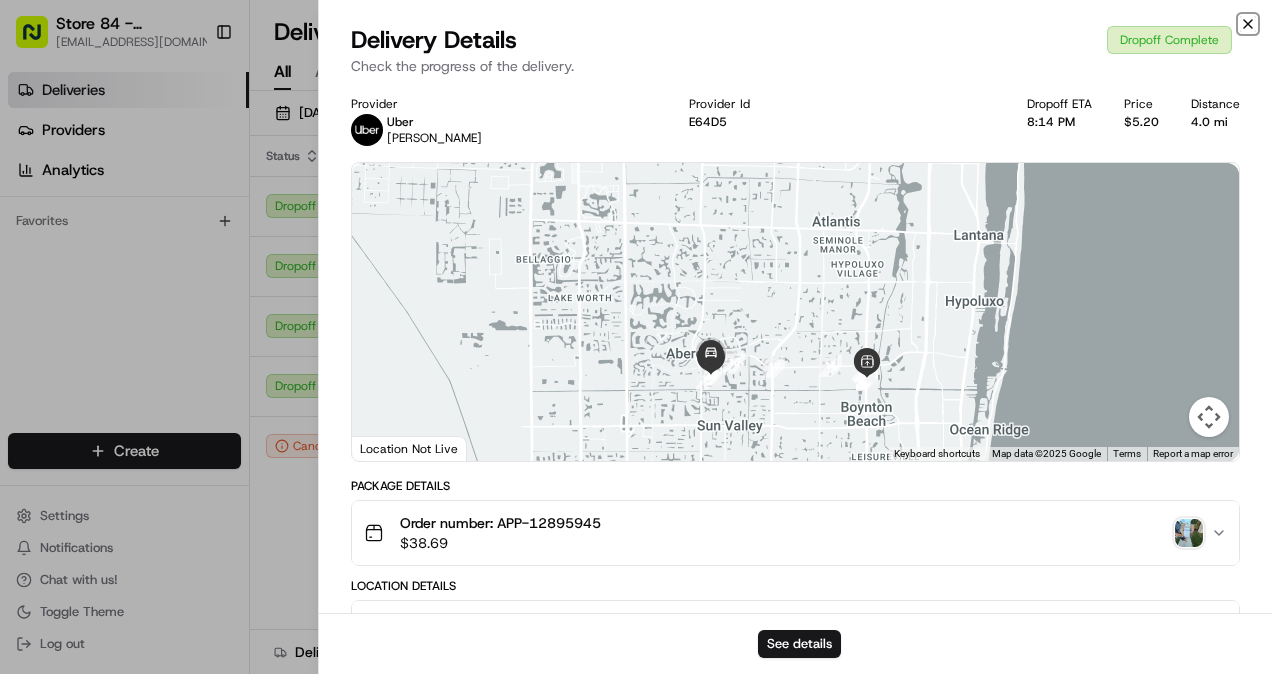 click 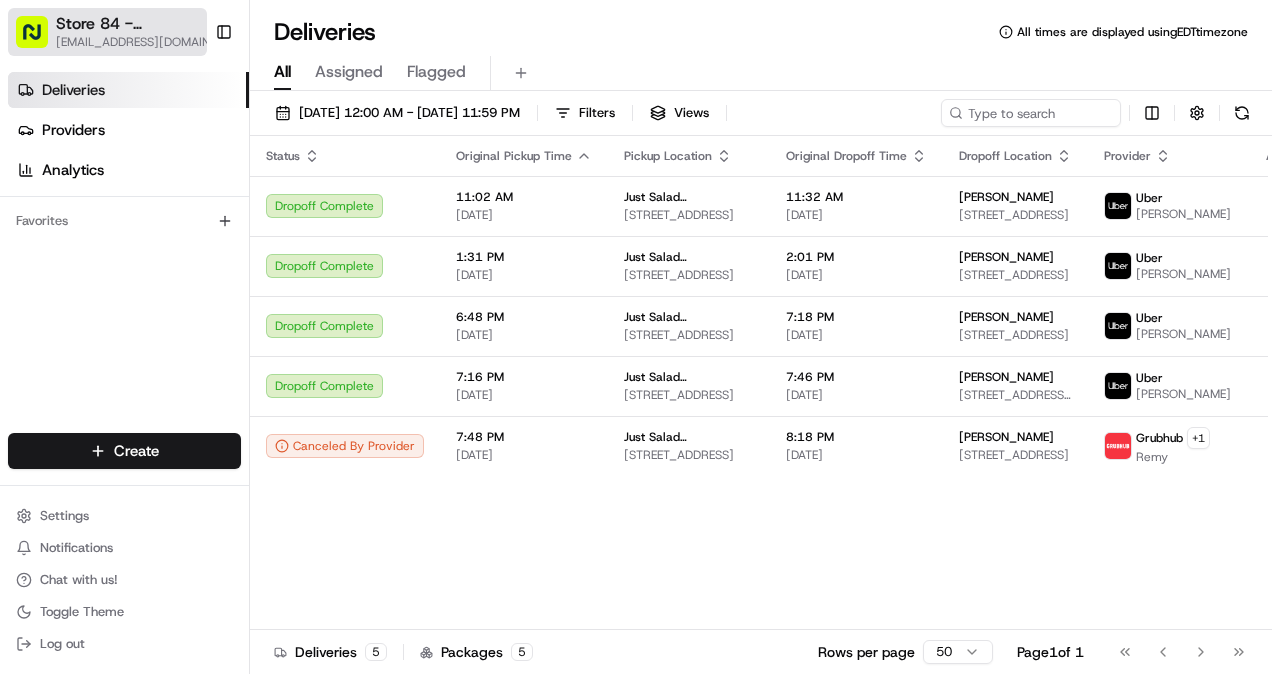 click on "Store 84 - Boynton Beach (FL) (Just Salad)" at bounding box center [143, 24] 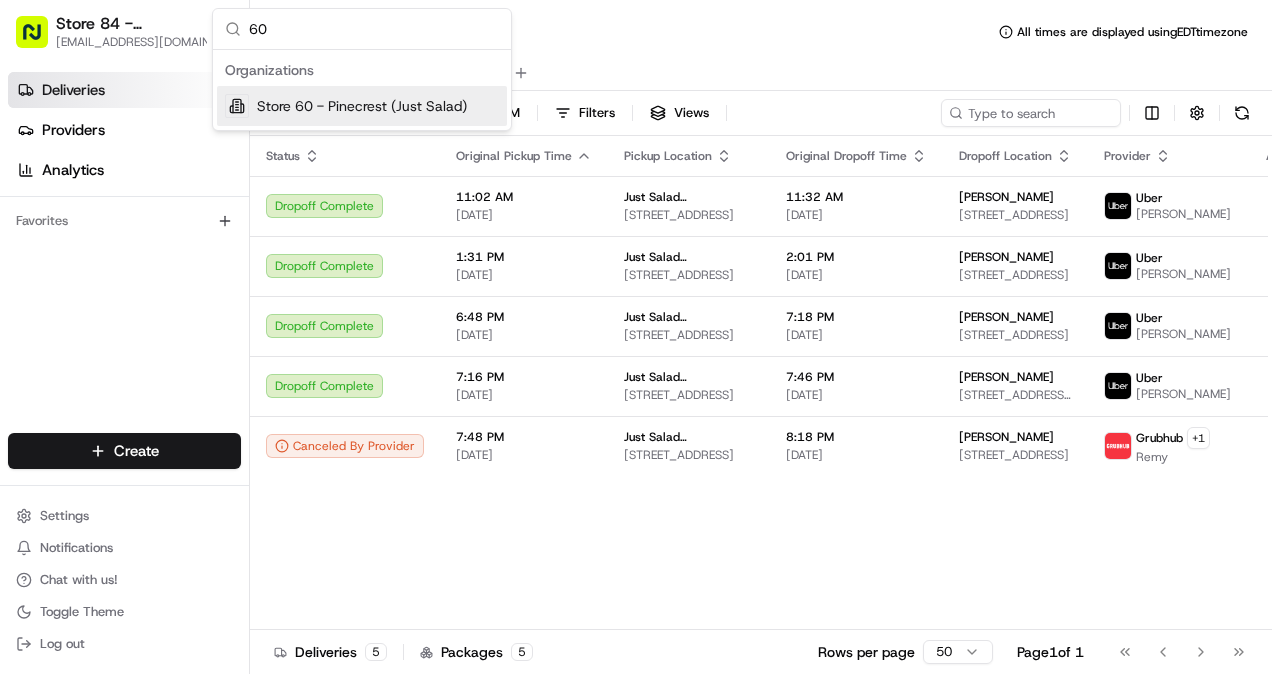 type on "60" 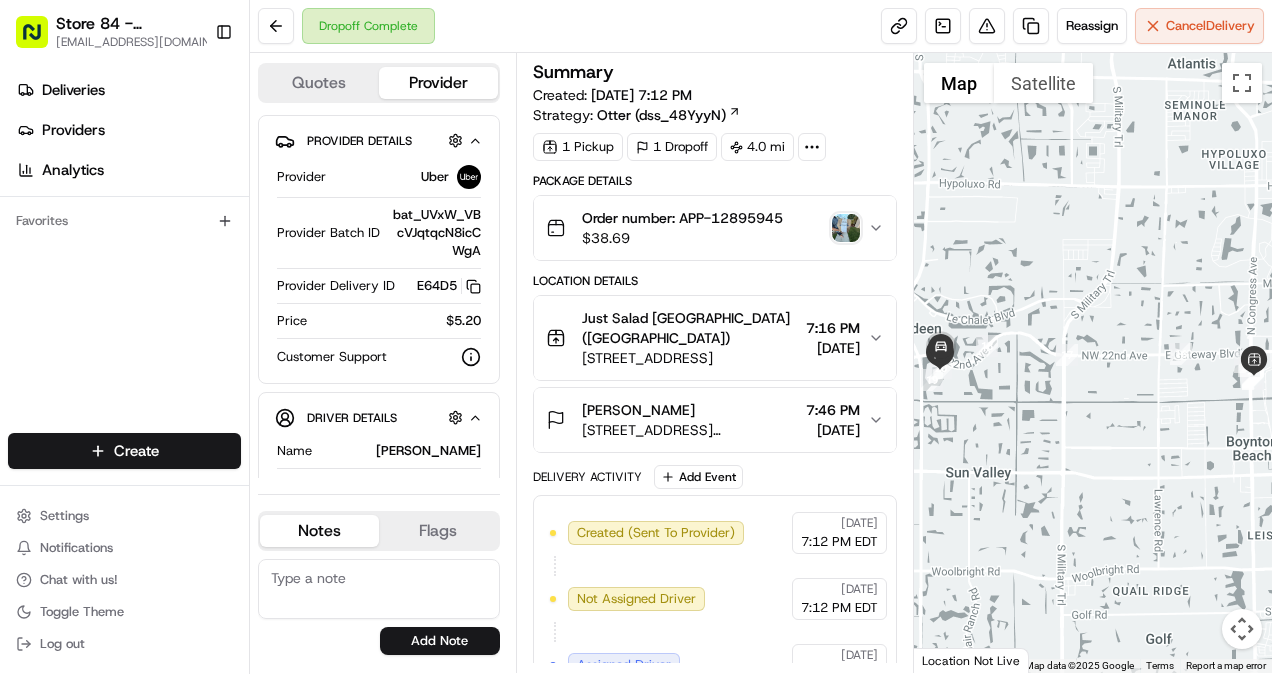 scroll, scrollTop: 0, scrollLeft: 0, axis: both 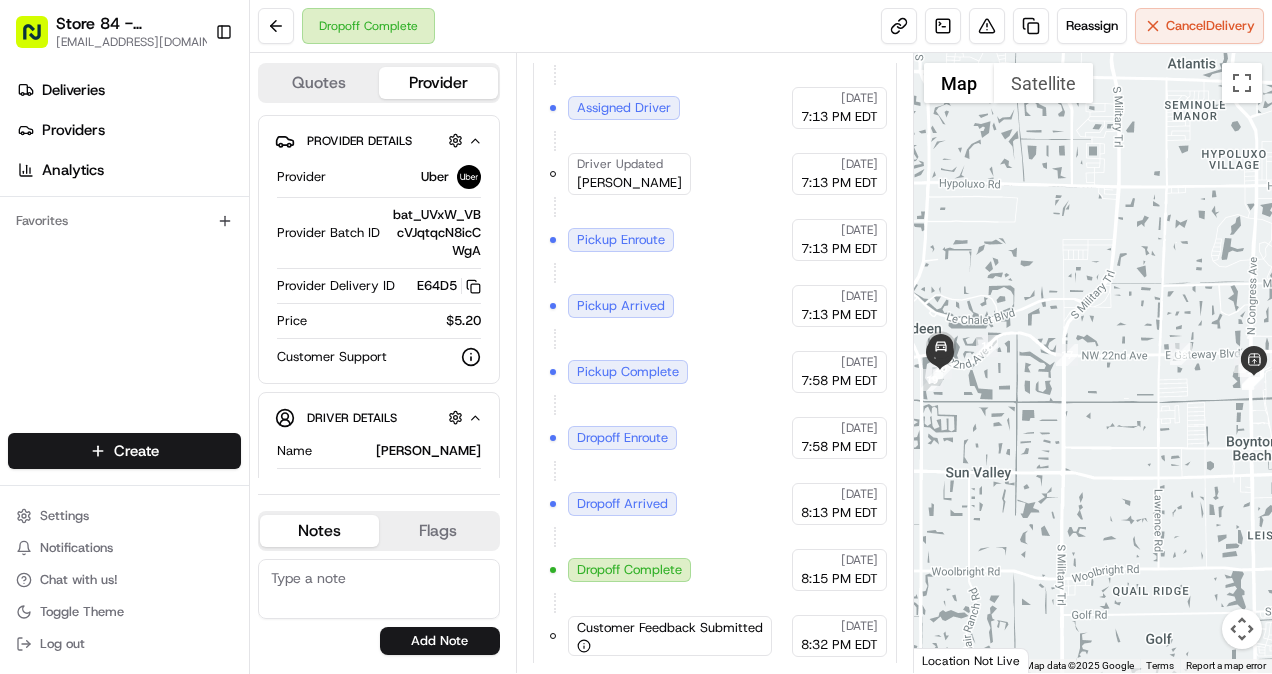 click on "Created (Sent To Provider) Uber 07/09/2025 7:12 PM EDT Not Assigned Driver Uber 07/09/2025 7:12 PM EDT Assigned Driver Uber 07/09/2025 7:13 PM EDT Driver Updated STEVENSON F. Uber 07/09/2025 7:13 PM EDT Pickup Enroute Uber 07/09/2025 7:13 PM EDT Pickup Arrived Uber 07/09/2025 7:13 PM EDT Pickup Complete Uber 07/09/2025 7:58 PM EDT Dropoff Enroute Uber 07/09/2025 7:58 PM EDT Dropoff Arrived Uber 07/09/2025 8:13 PM EDT Dropoff Complete Uber 07/09/2025 8:15 PM EDT Customer Feedback Submitted Uber 07/09/2025 8:32 PM EDT" at bounding box center [715, 306] 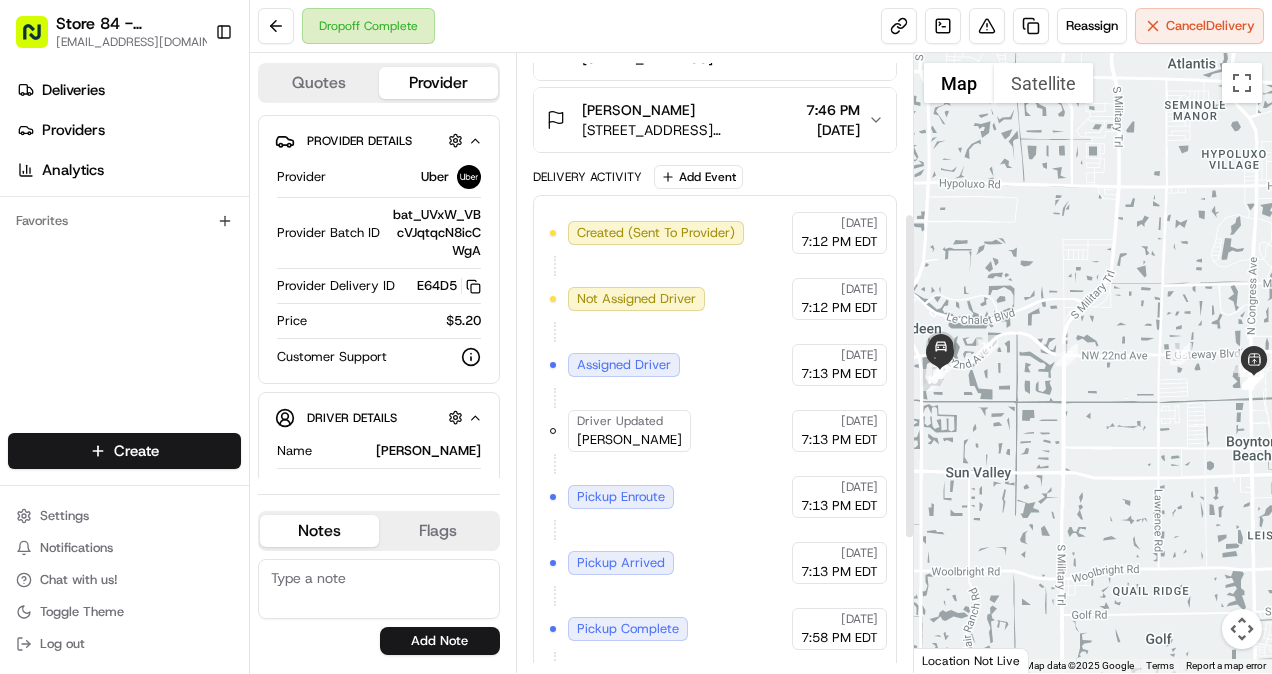 scroll, scrollTop: 297, scrollLeft: 0, axis: vertical 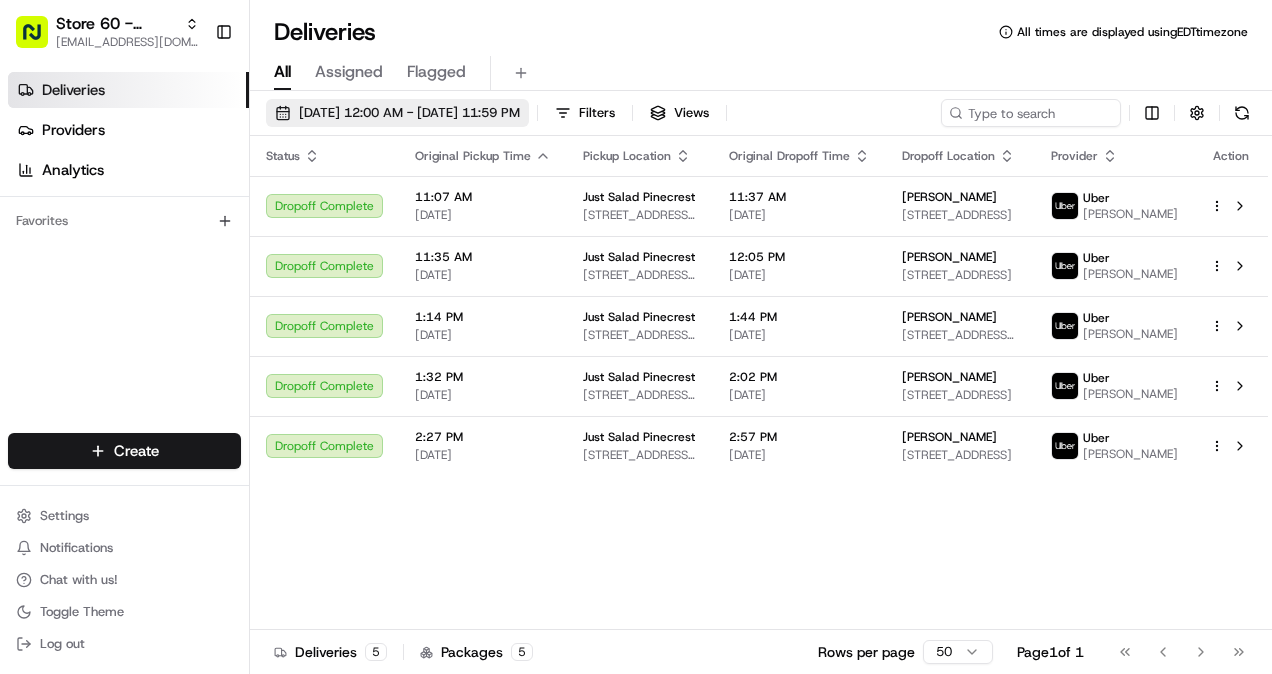 click on "07/09/2025 12:00 AM - 07/09/2025 11:59 PM" at bounding box center (409, 113) 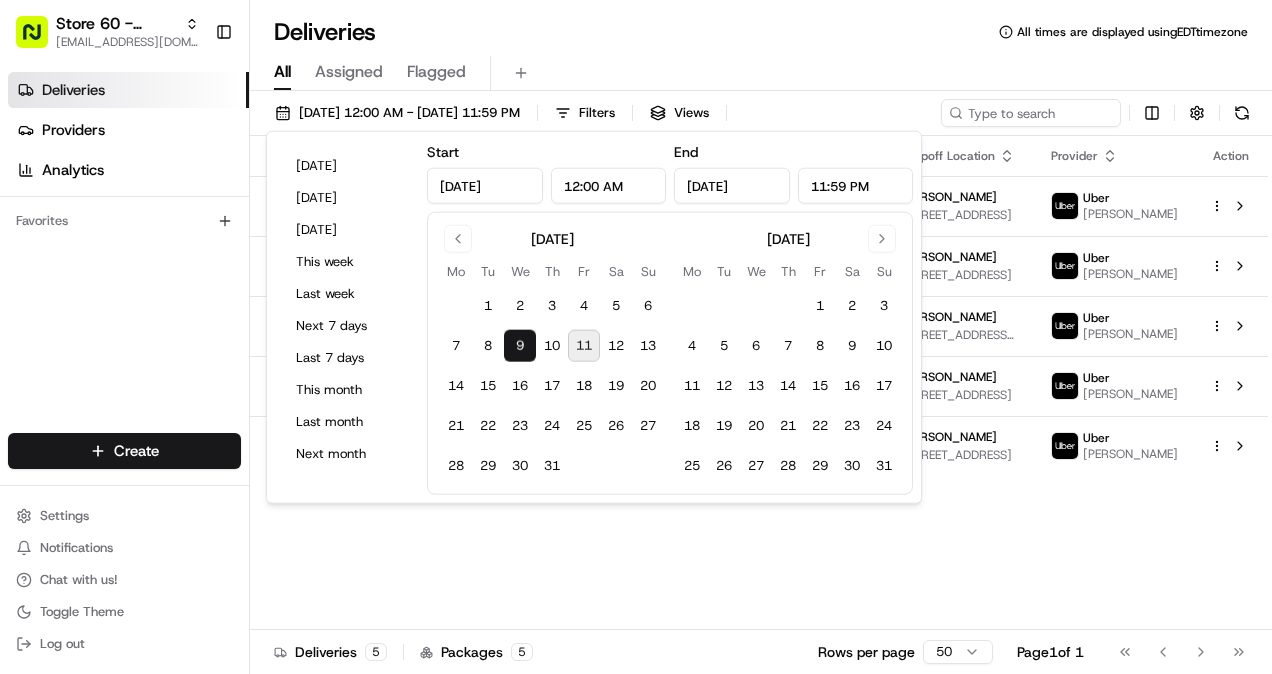 click on "11" at bounding box center [584, 346] 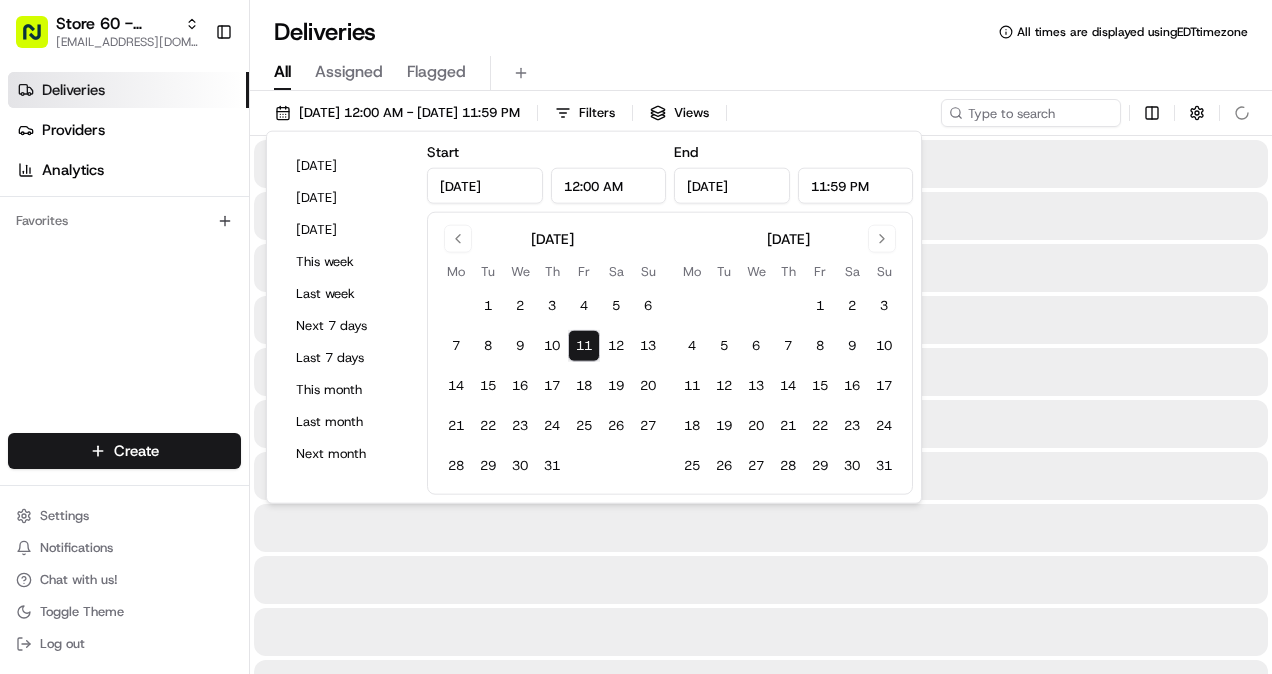 type on "Jul 11, 2025" 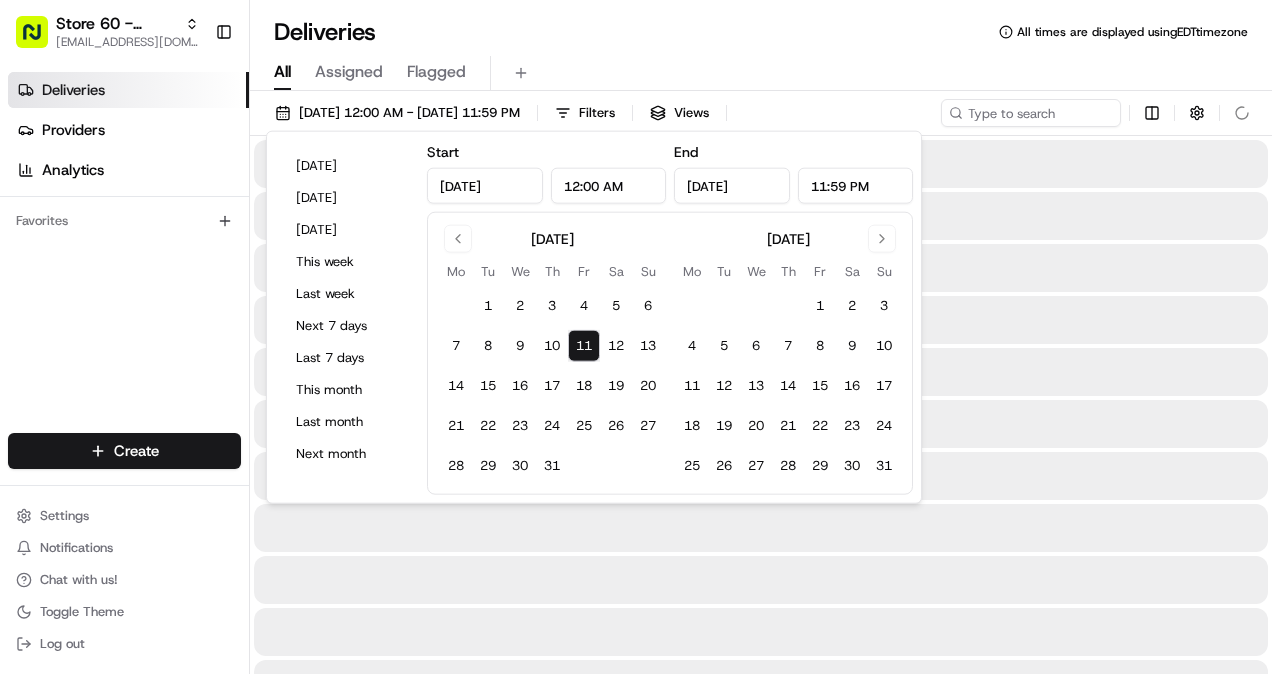 type on "Jul 11, 2025" 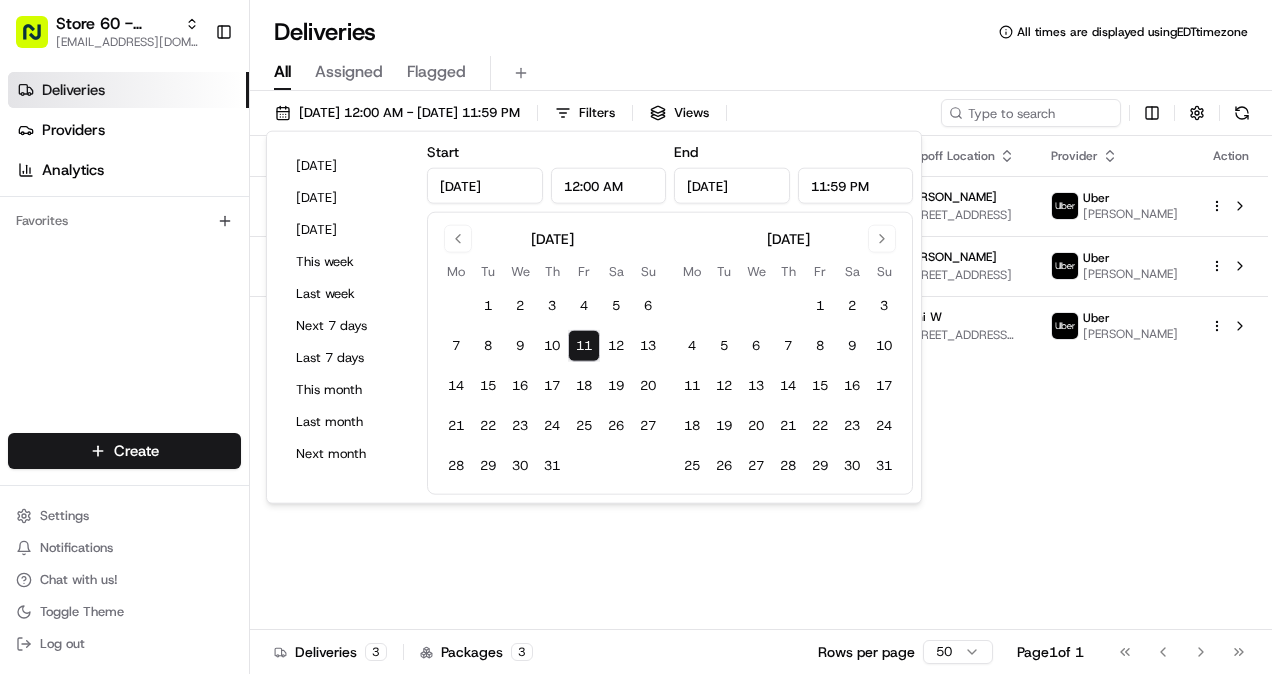 click on "Status Original Pickup Time Pickup Location Original Dropoff Time Dropoff Location Provider Action Dropoff Complete 11:35 AM 07/11/2025 Just Salad Pinecrest 11725 S Dixie Hwy, Pinecrest, FL 33156, USA 12:05 PM 07/11/2025 Leslie T 7280 SW 90th St APT 409, Miami, FL 33156, USA Uber ELVIA E. Dropoff Complete 11:36 AM 07/11/2025 Just Salad Pinecrest 11725 S Dixie Hwy, Pinecrest, FL 33156, USA 12:06 PM 07/11/2025 Luis G 7800 SW 87th Ave #350, Miami, FL 33173, USA Uber ELVIA E. Dropoff Complete 11:56 AM 07/11/2025 Just Salad Pinecrest 11725 S Dixie Hwy, Pinecrest, FL 33156, USA 12:26 PM 07/11/2025 Yeni W 9100 N Kendall Dr, Miami, FL 33176, USA Uber NANCY R." at bounding box center (759, 383) 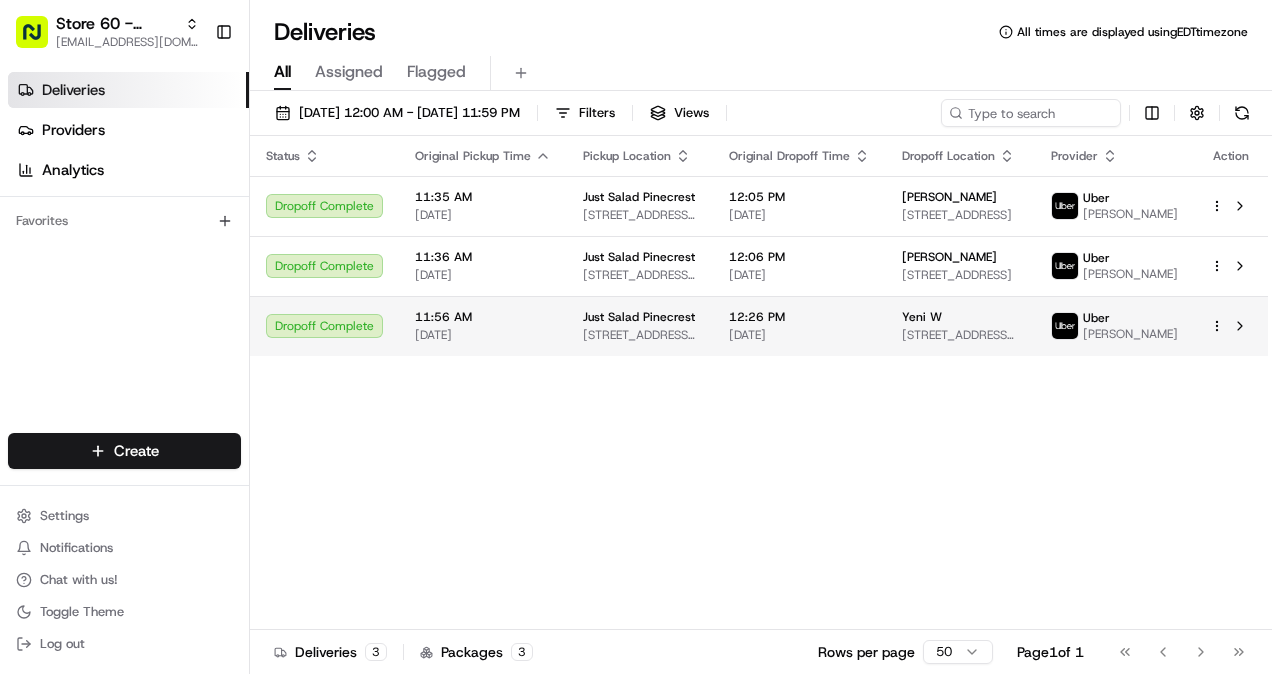 click on "12:26 PM" at bounding box center [799, 317] 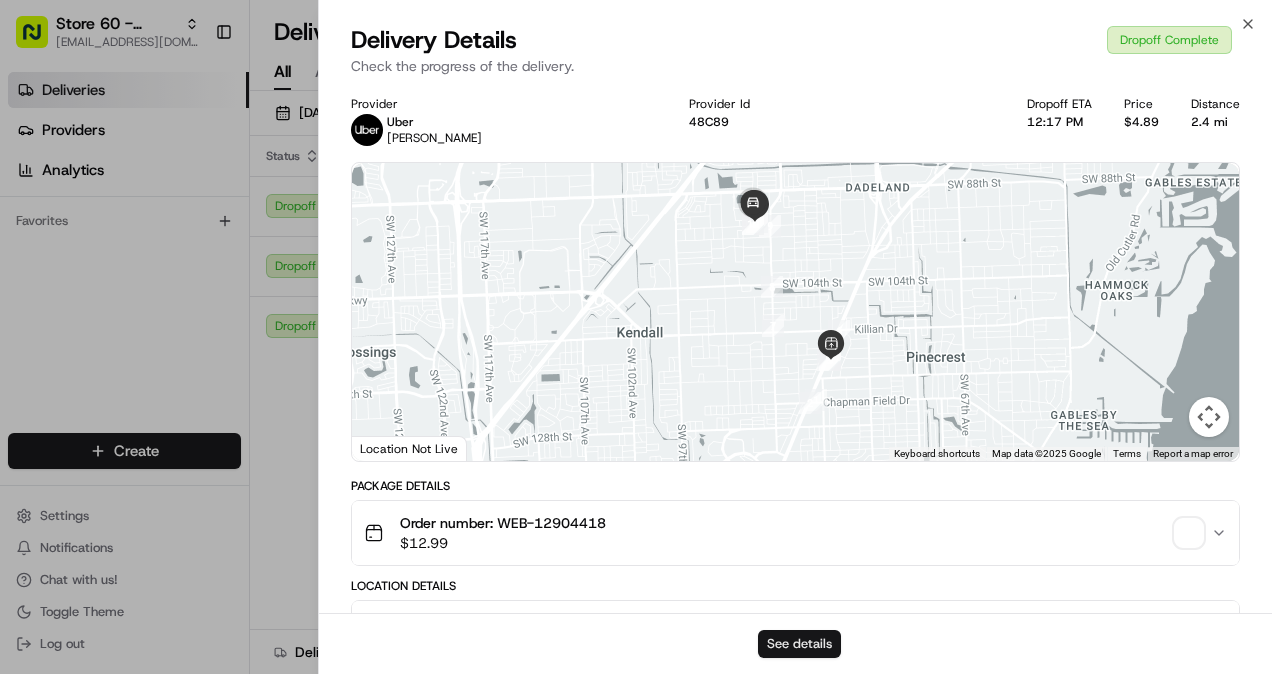 click on "See details" at bounding box center (799, 644) 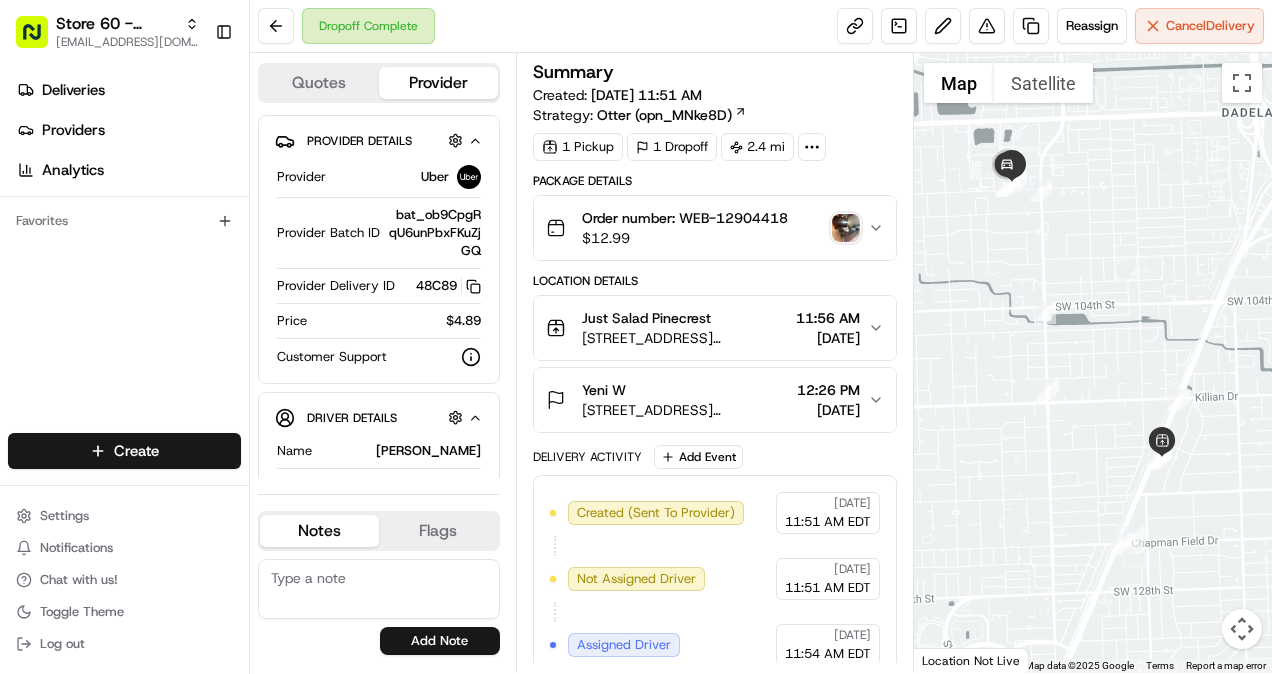 scroll, scrollTop: 0, scrollLeft: 0, axis: both 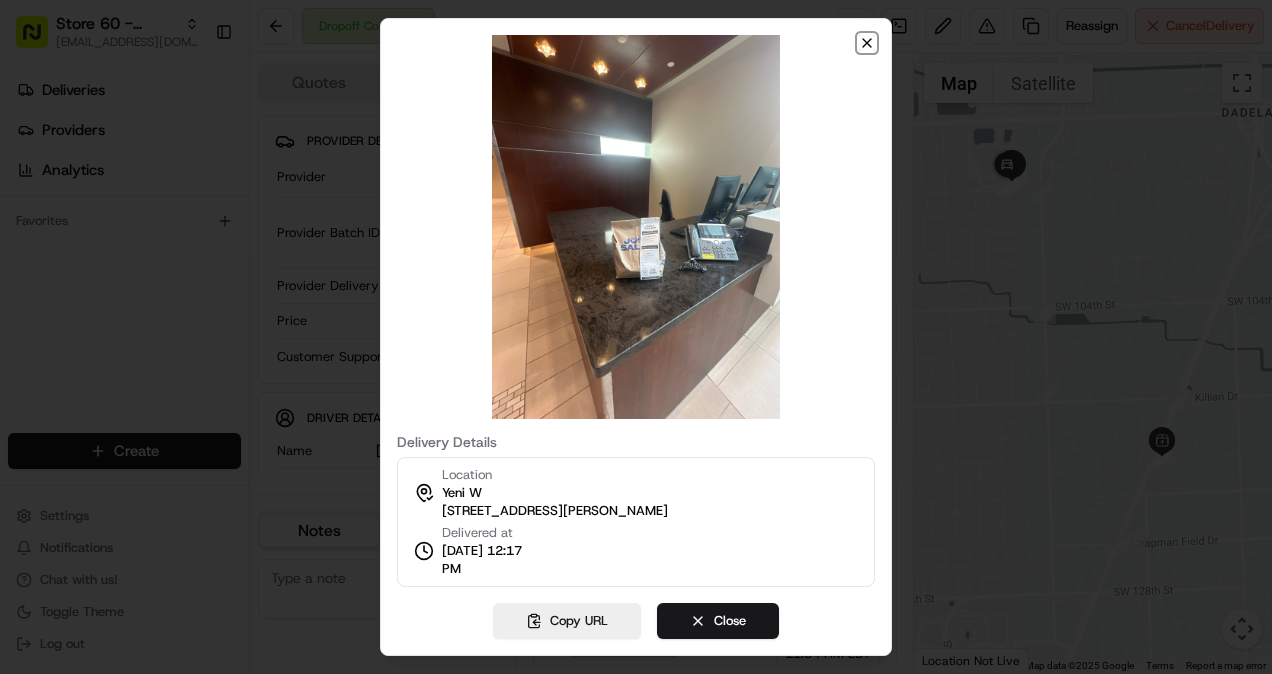click 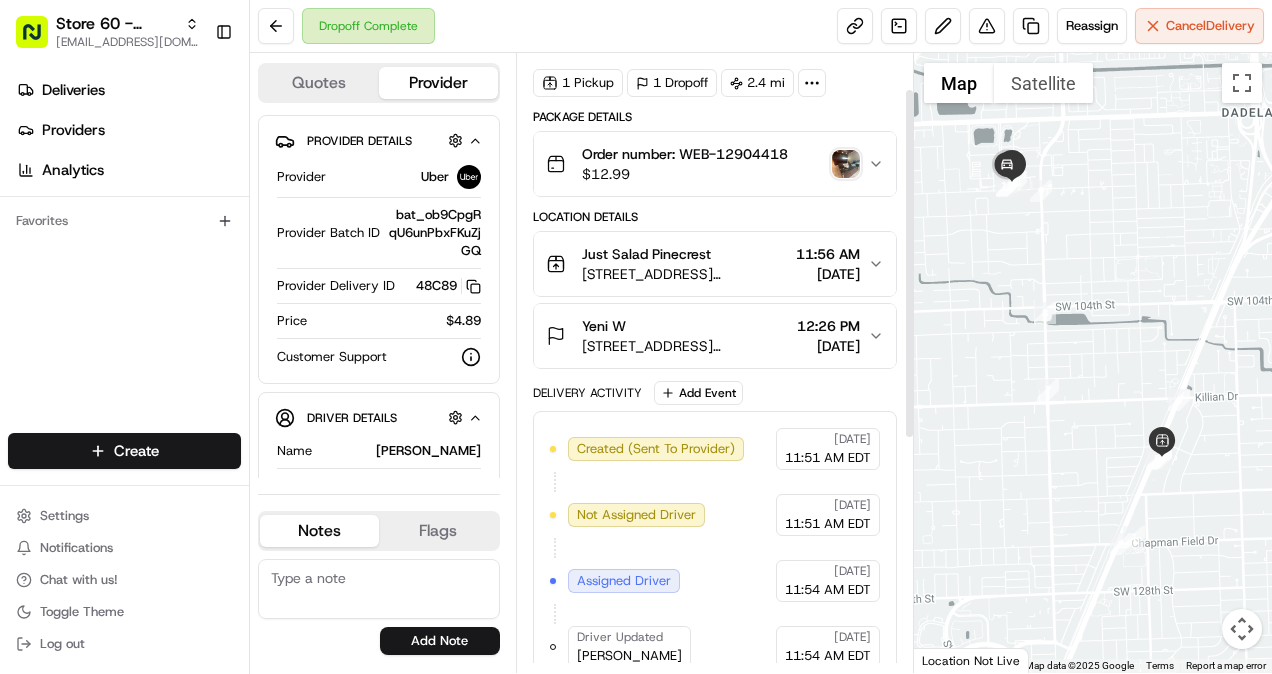 scroll, scrollTop: 0, scrollLeft: 0, axis: both 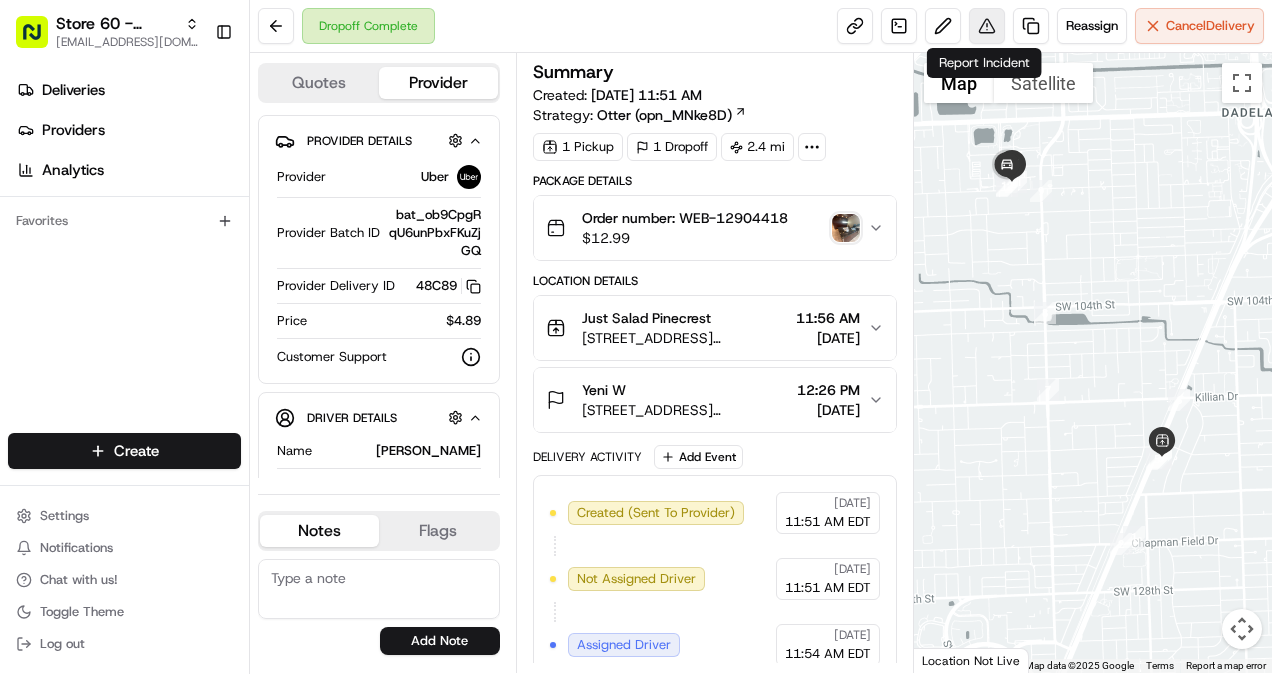 click at bounding box center [987, 26] 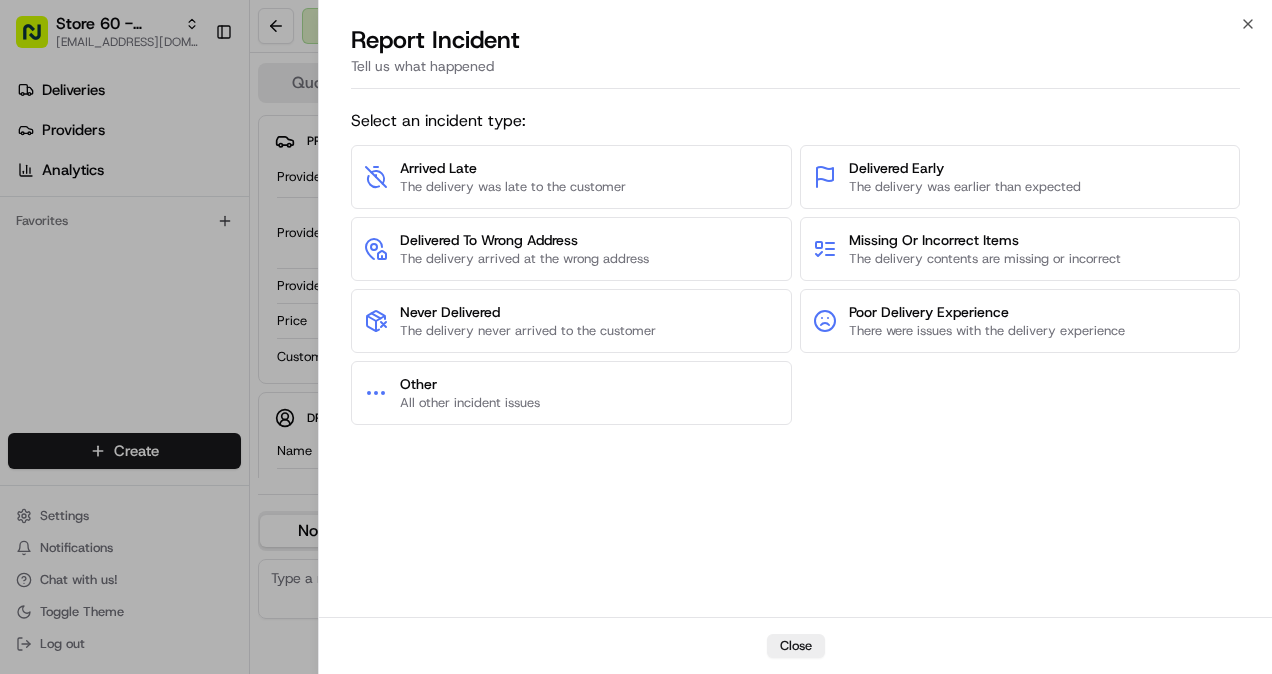 click on "Close Report Incident  Tell us what happened Select an incident type: Arrived Late The delivery was late to the customer Delivered Early The delivery was earlier than expected Delivered To Wrong Address The delivery arrived at the wrong address Missing Or Incorrect Items The delivery contents are missing or incorrect Never Delivered The delivery never arrived to the customer Poor Delivery Experience There were issues with the delivery experience Other All other incident issues Close" at bounding box center [795, 337] 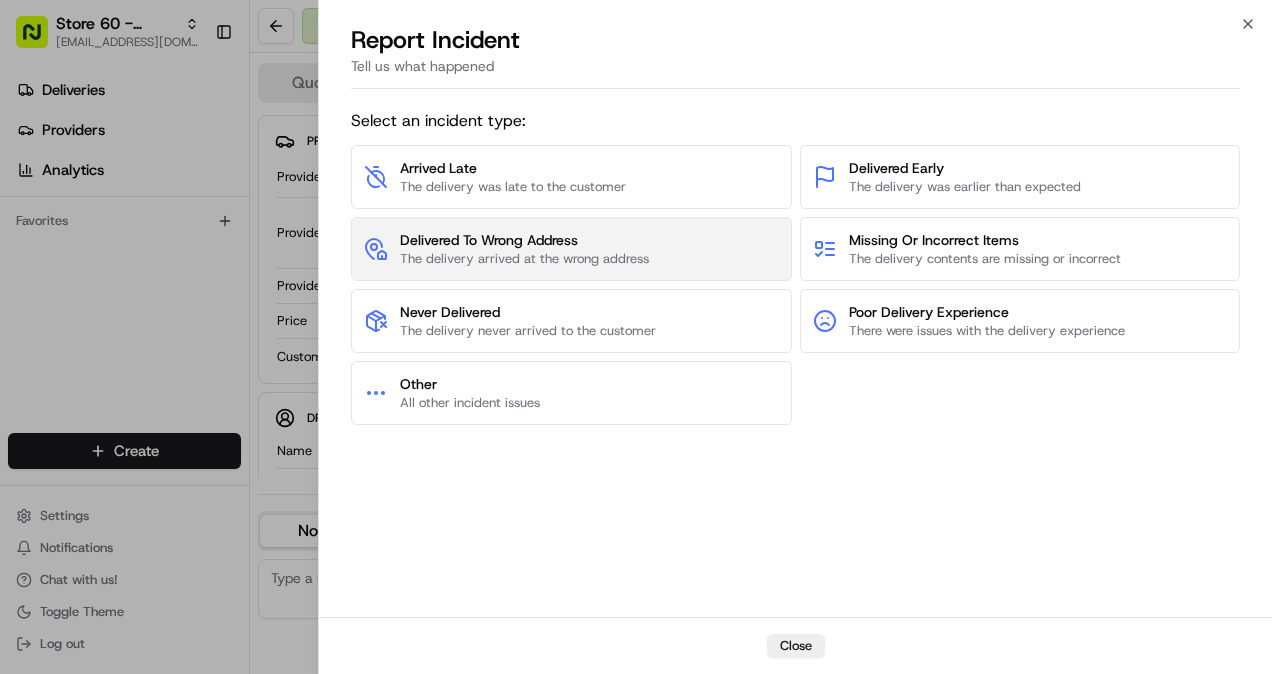 click on "Delivered To Wrong Address" at bounding box center [524, 240] 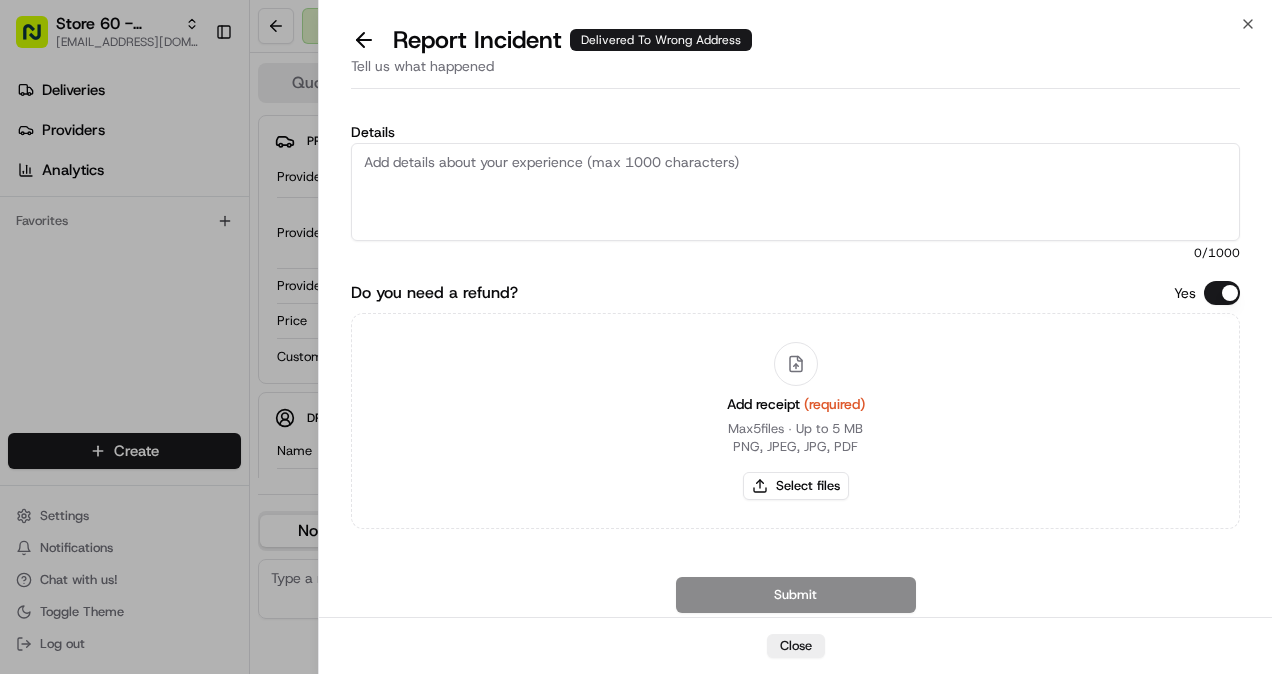 click on "Details" at bounding box center (795, 192) 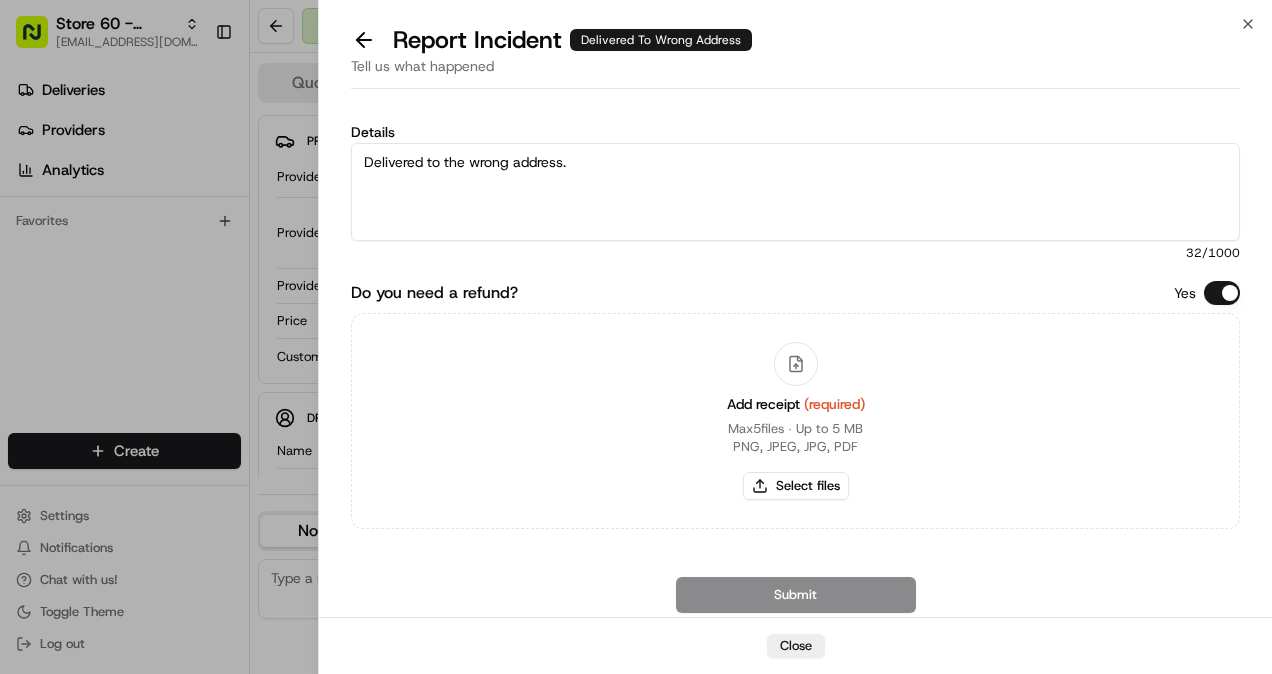 type on "Delivered to the wrong address." 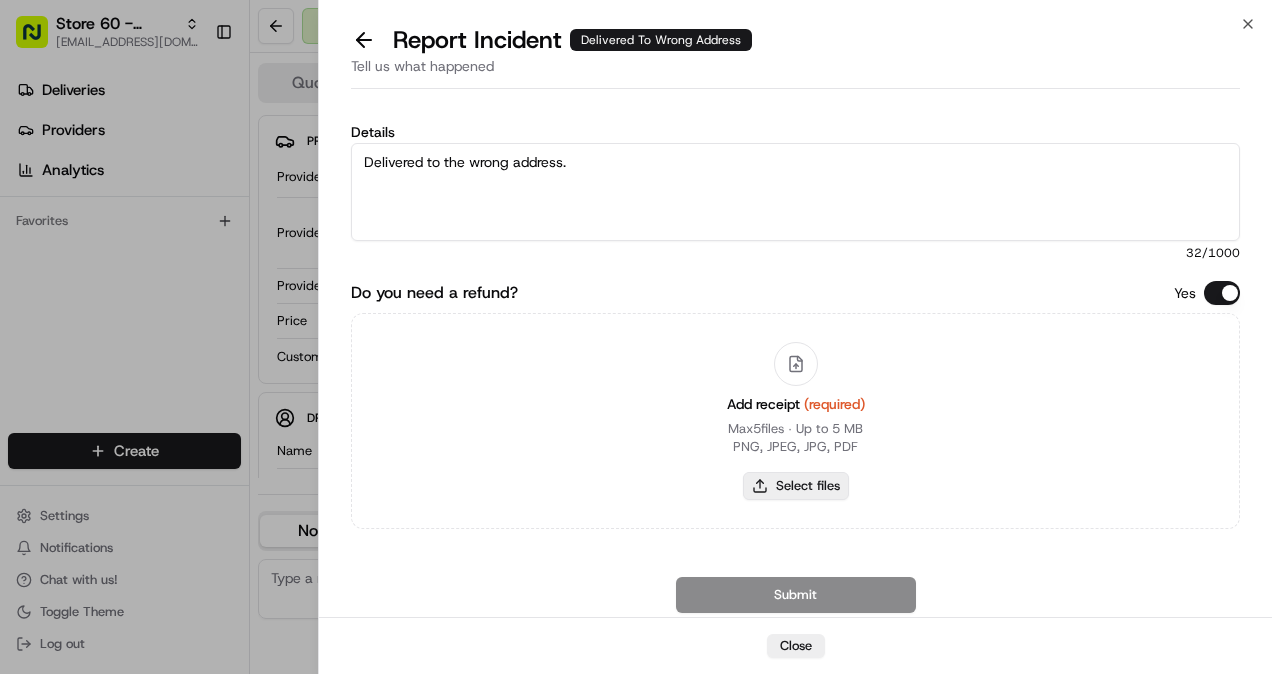 click on "Select files" at bounding box center (796, 486) 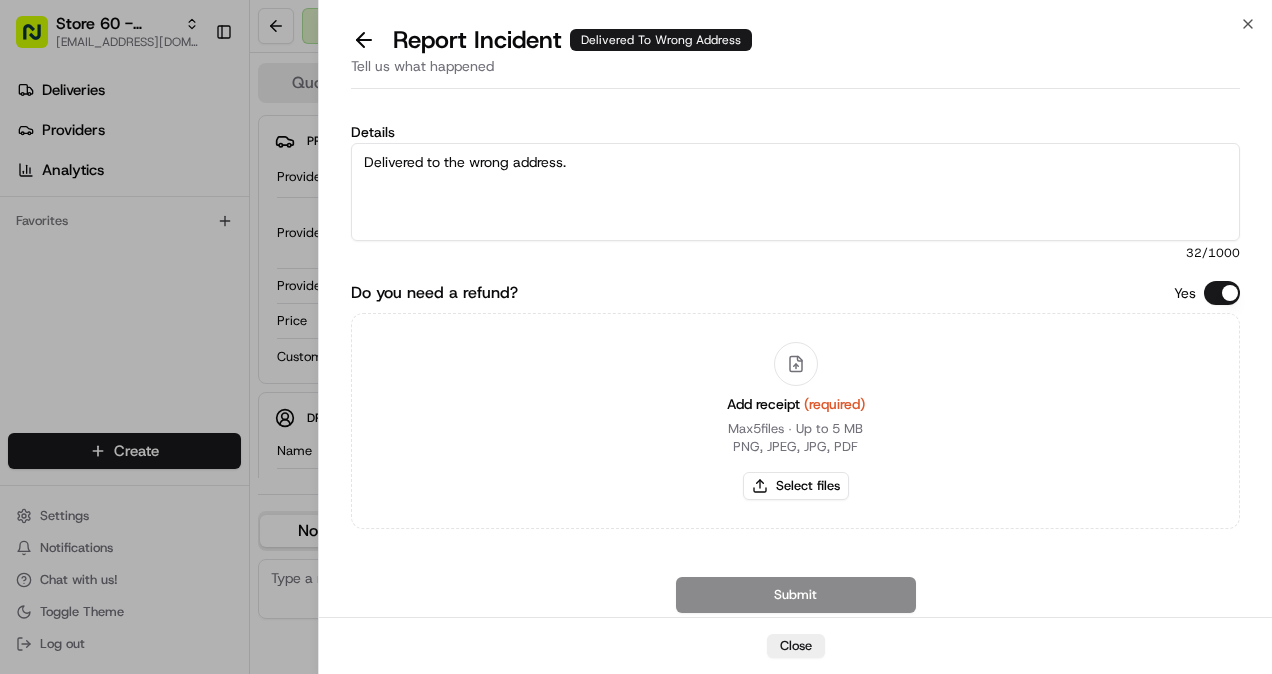 type 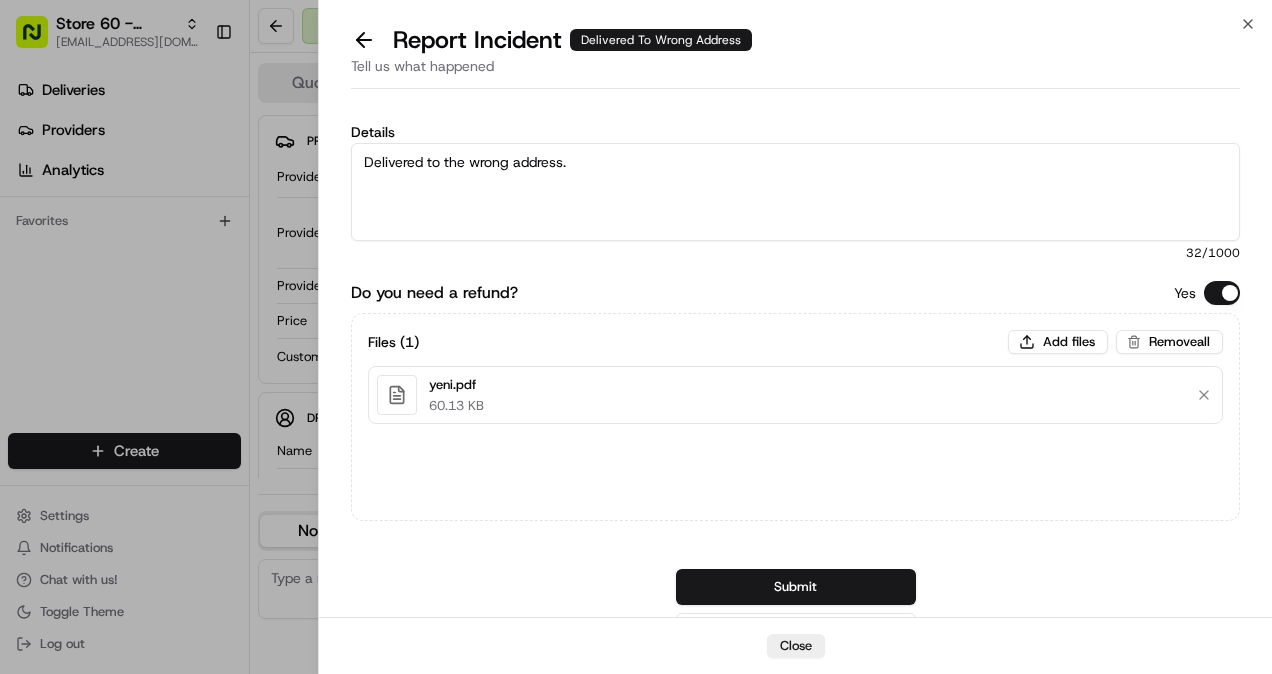 click on "Delivered to the wrong address." at bounding box center (795, 192) 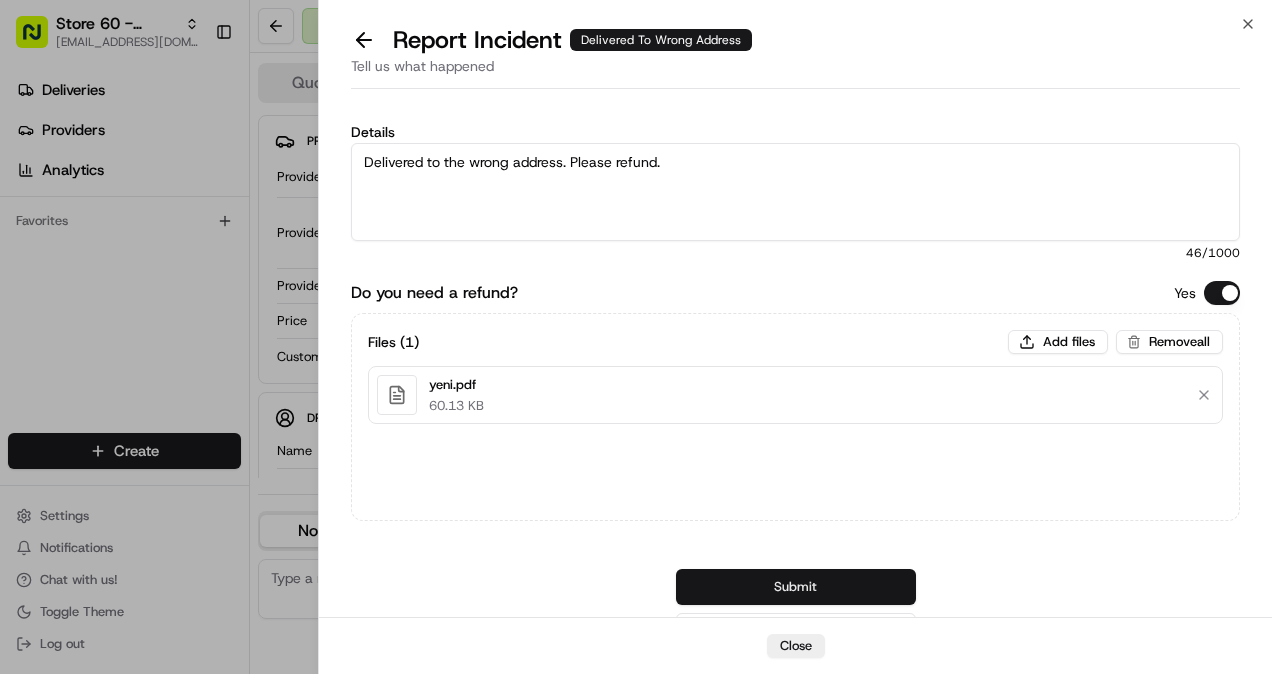 type on "Delivered to the wrong address. Please refund." 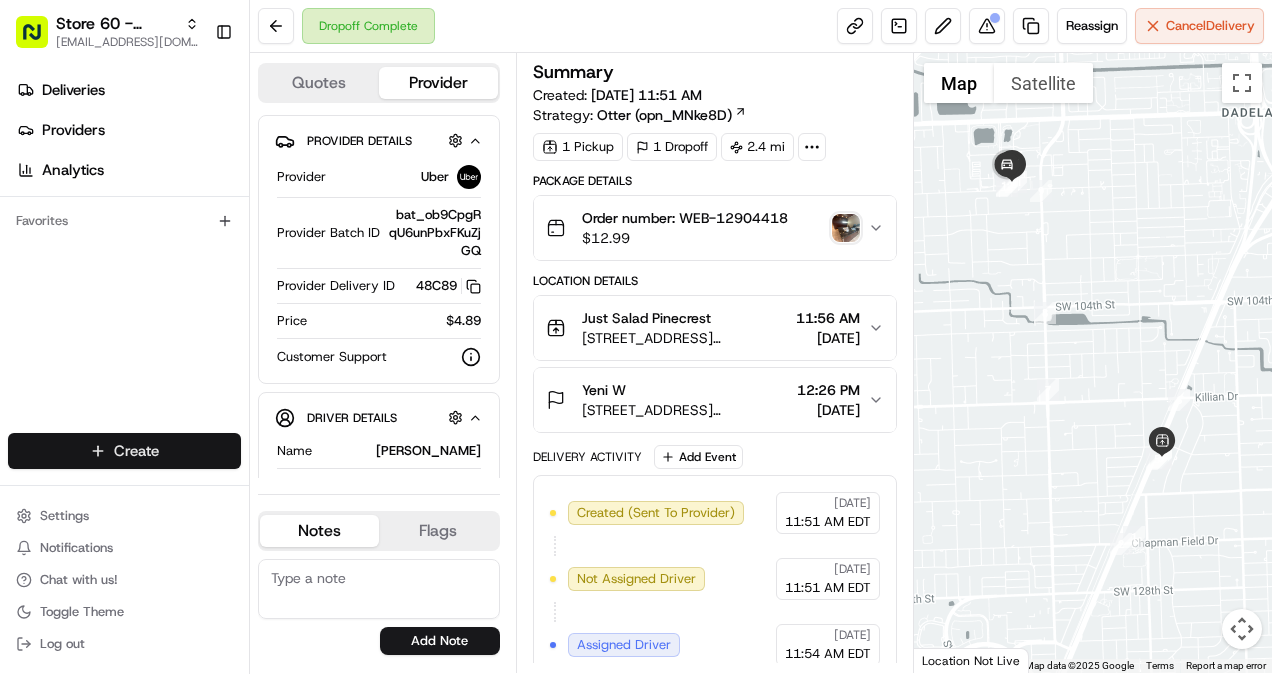 click on "Store 60 - Pinecrest (Just Salad) [EMAIL_ADDRESS][DOMAIN_NAME] Toggle Sidebar Deliveries Providers Analytics Favorites Main Menu Members & Organization Organization Users Roles Preferences Customization Tracking Orchestration Automations Locations Pickup Locations Dropoff Locations Billing Billing Refund Requests Integrations Notification Triggers Webhooks API Keys Request Logs Create Settings Notifications Chat with us! Toggle Theme Log out Dropoff Complete Reassign Cancel  Delivery Quotes Provider Provider Details Hidden ( 2 ) Provider Uber   Provider Batch ID bat_ob9CpgRqU6unPbxFKuZjGQ Provider Delivery ID 48C89 Copy  del_1PwhsGMORpSRD1r5tkSMiQ 48C89 Price $4.89 Customer Support Driver Details Hidden ( 4 ) Name [PERSON_NAME] Pickup Phone Number +1 312 766 6835 ext. 37614336 Dropoff Phone Number [PHONE_NUMBER] Notes From Driver Hola tu pedido está en recepción gracias Tip $1.95 Type car Make Honda Model CR-V Hybrid Color dimgray License Plate Number **FN34 Notes Flags No results found Add Note     1" at bounding box center [636, 337] 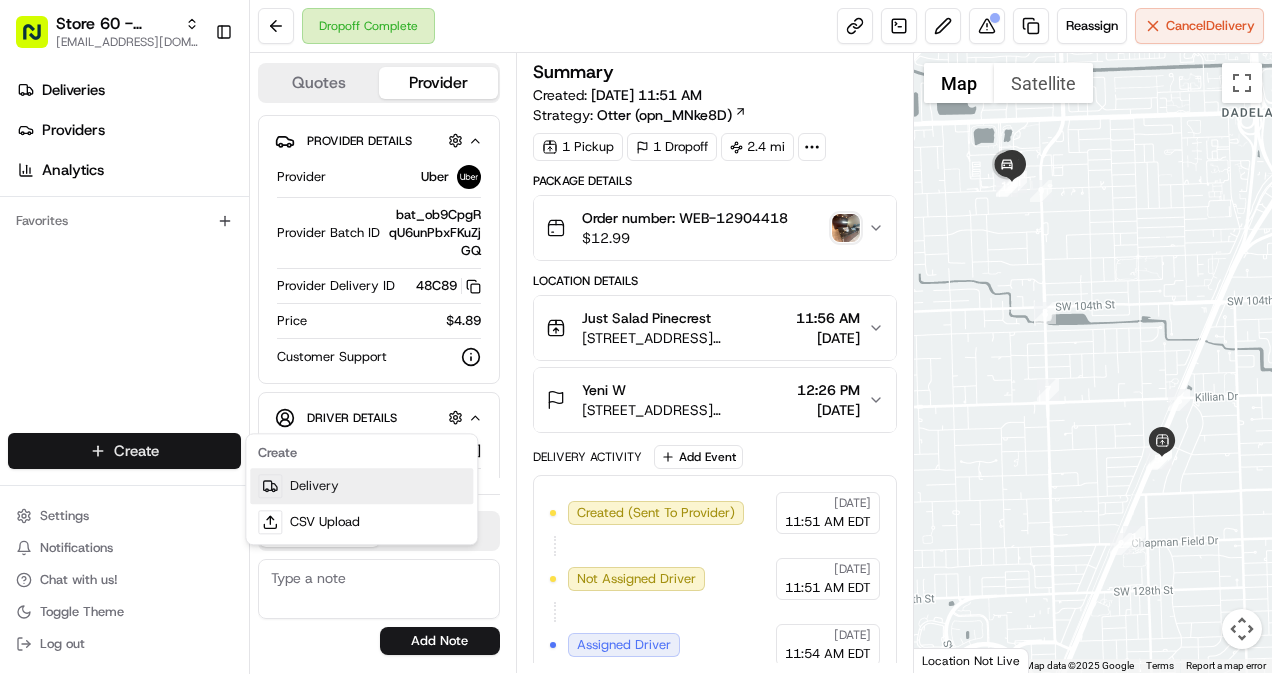 click on "Delivery" at bounding box center (361, 486) 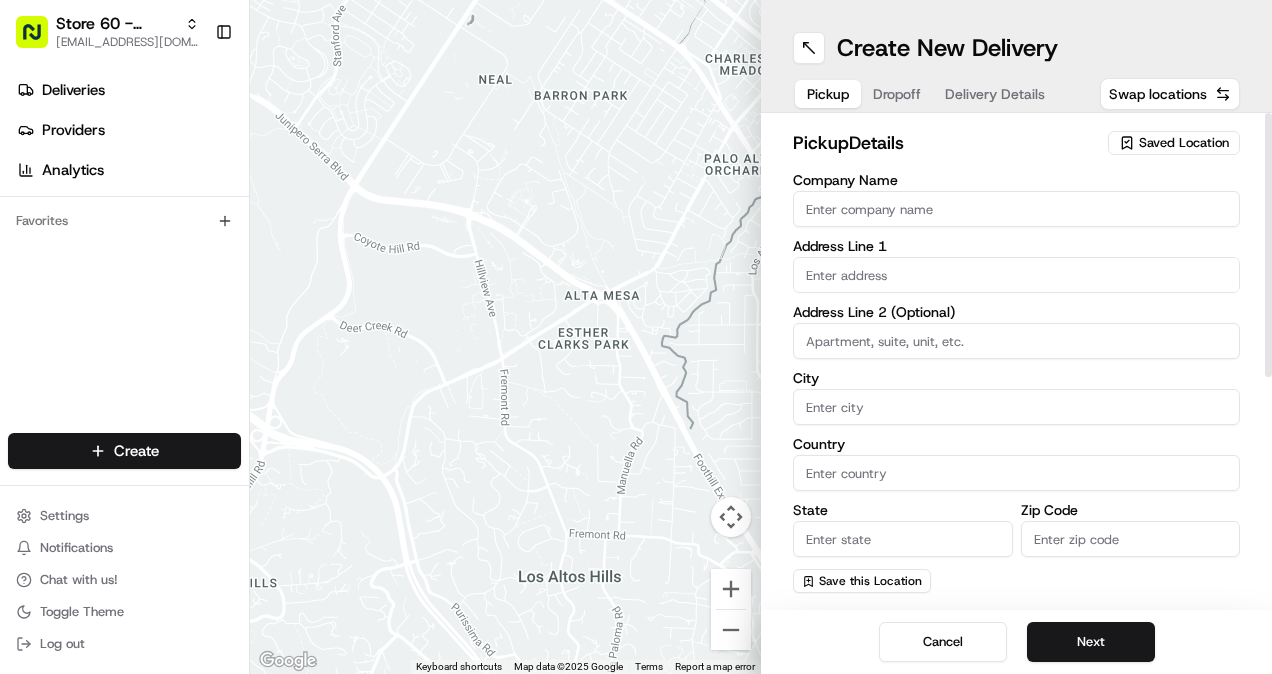 click on "Company Name" at bounding box center (1016, 209) 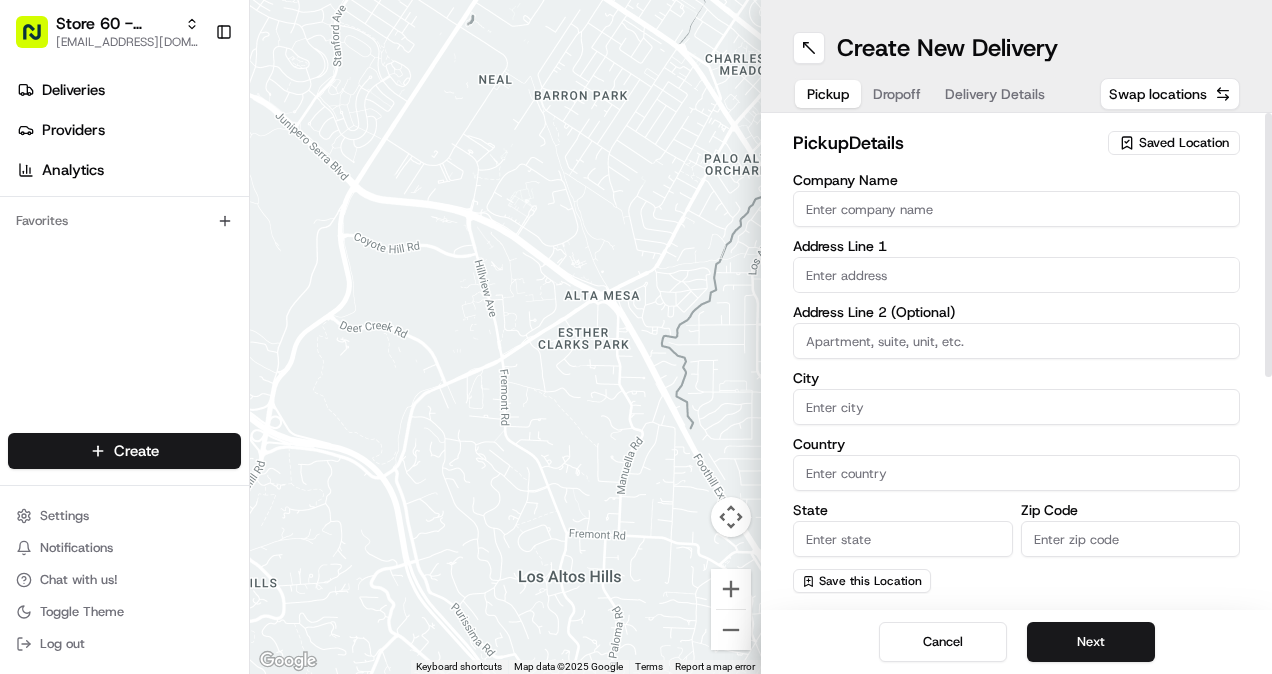 click on "Saved Location" at bounding box center (1184, 143) 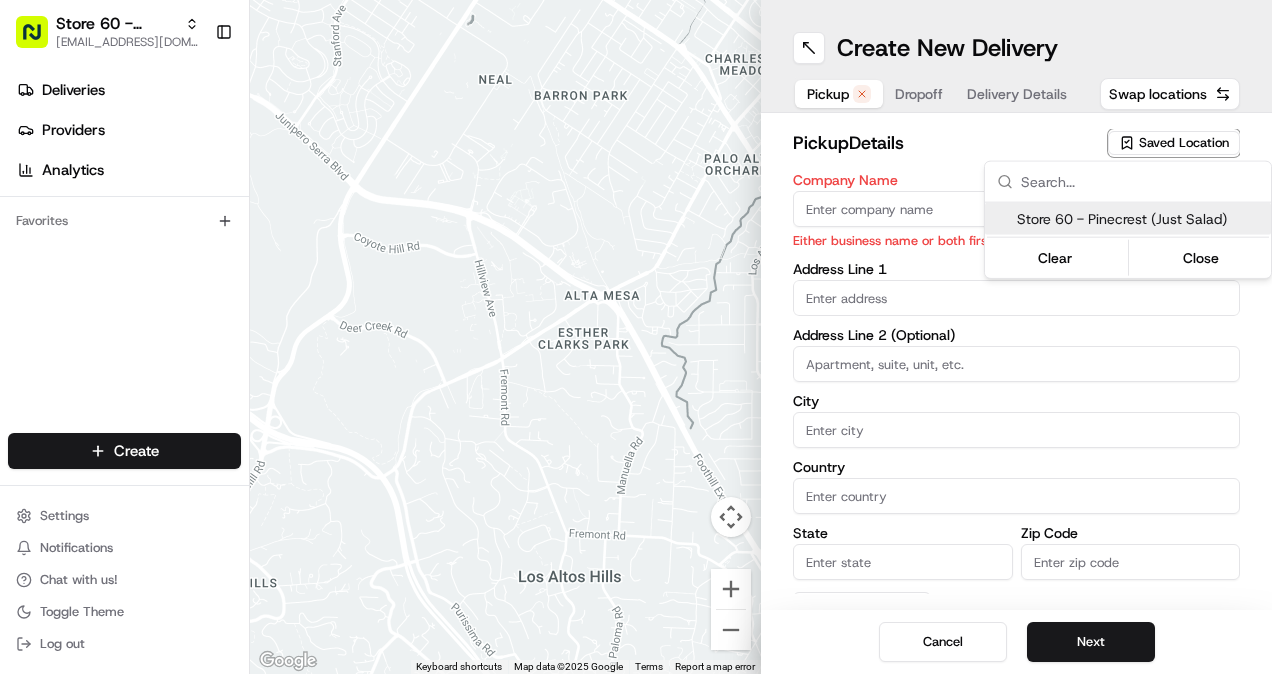 click on "Store 60 - Pinecrest (Just Salad)" at bounding box center (1140, 219) 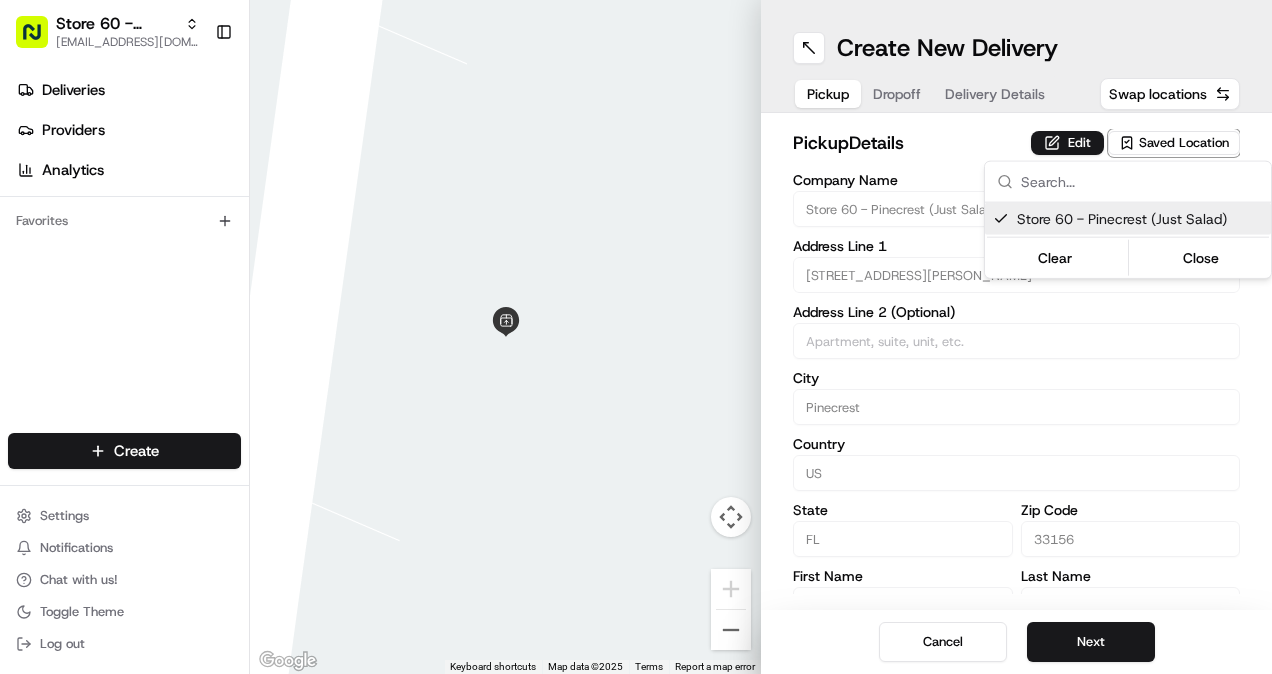 click on "Store 60 - Pinecrest (Just Salad) [EMAIL_ADDRESS][DOMAIN_NAME] Toggle Sidebar Deliveries Providers Analytics Favorites Main Menu Members & Organization Organization Users Roles Preferences Customization Tracking Orchestration Automations Locations Pickup Locations Dropoff Locations Billing Billing Refund Requests Integrations Notification Triggers Webhooks API Keys Request Logs Create Settings Notifications Chat with us! Toggle Theme Log out ← Move left → Move right ↑ Move up ↓ Move down + Zoom in - Zoom out Home Jump left by 75% End Jump right by 75% Page Up Jump up by 75% Page Down Jump down by 75% Keyboard shortcuts Map Data Map data ©2025 Map data ©2025 2 m  Click to toggle between metric and imperial units Terms Report a map error Create New Delivery Pickup Dropoff Delivery Details Swap locations pickup  Details  Edit Saved Location Company Name Store 60 - Pinecrest (Just Salad) Address Line 1 [STREET_ADDRESS][PERSON_NAME] Address Line 2 (Optional) [GEOGRAPHIC_DATA] US State [US_STATE] Zip Code US" at bounding box center [636, 337] 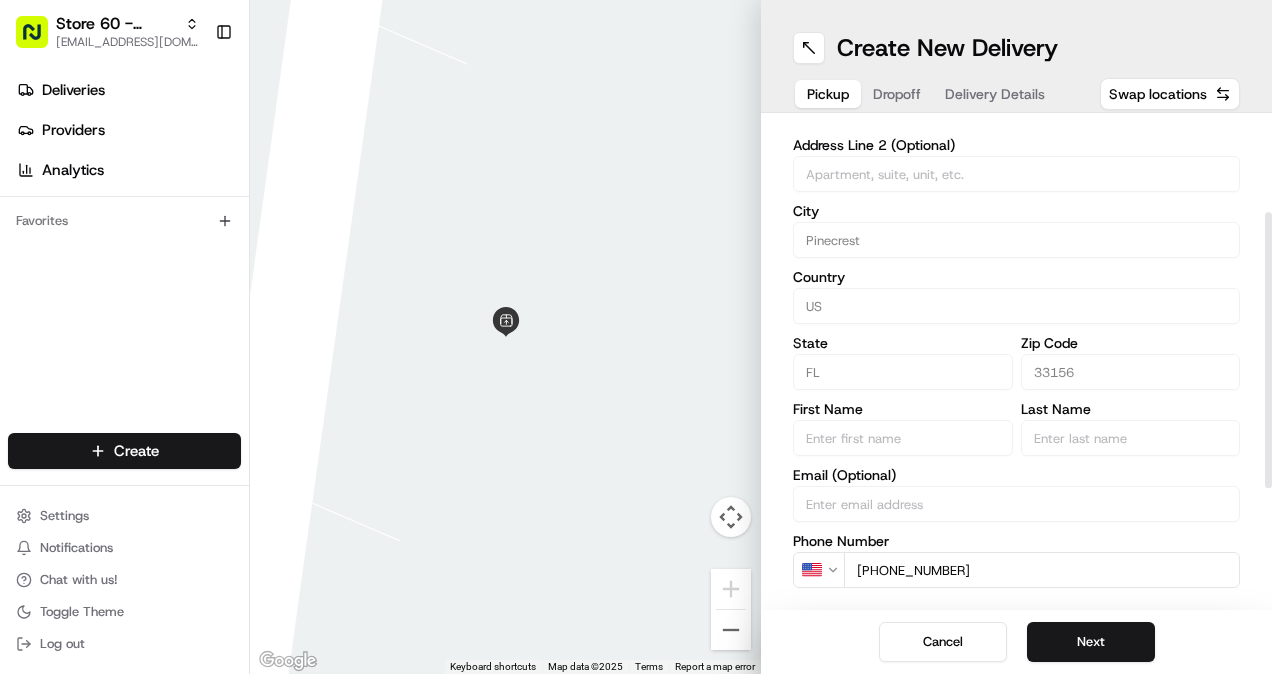 scroll, scrollTop: 0, scrollLeft: 0, axis: both 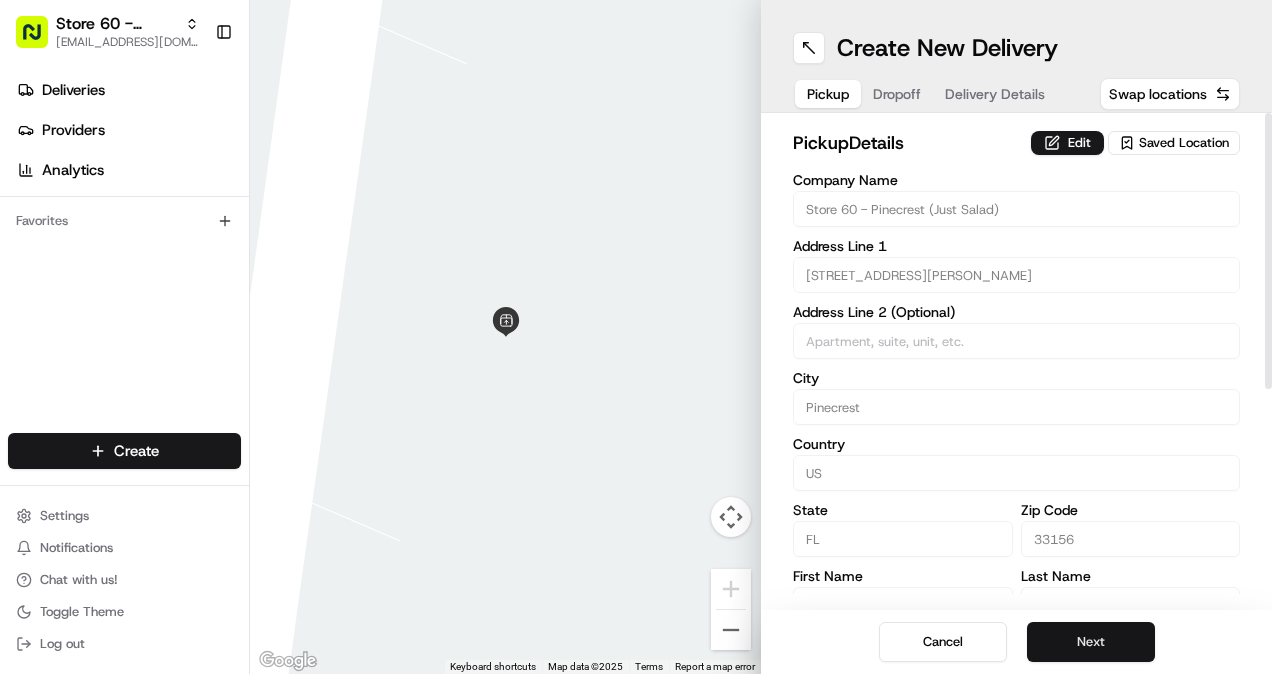 click on "Next" at bounding box center [1091, 642] 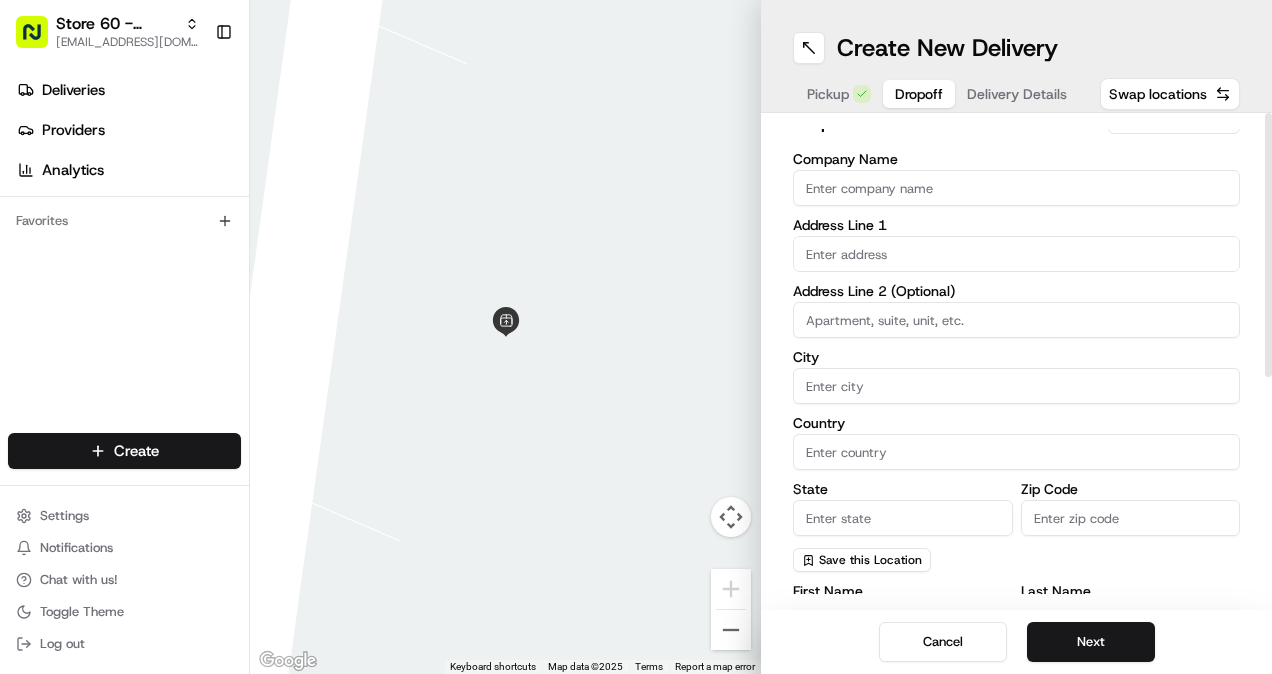 scroll, scrollTop: 0, scrollLeft: 0, axis: both 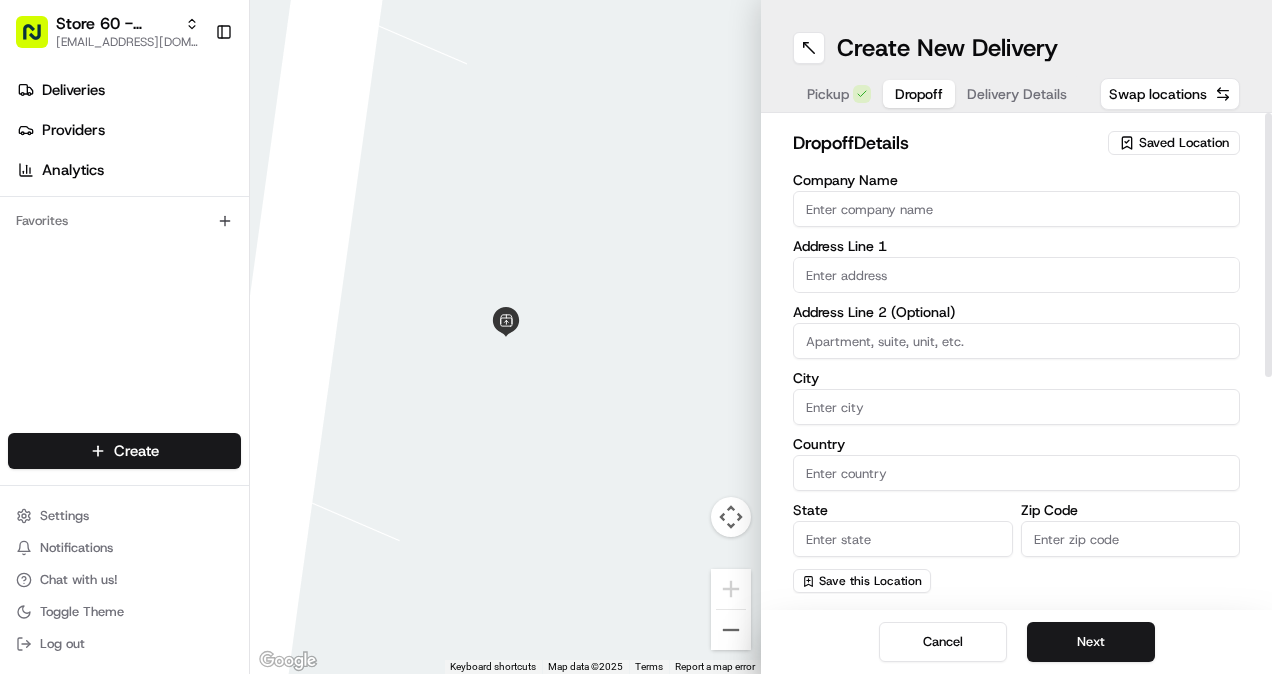 click on "Company Name" at bounding box center [1016, 209] 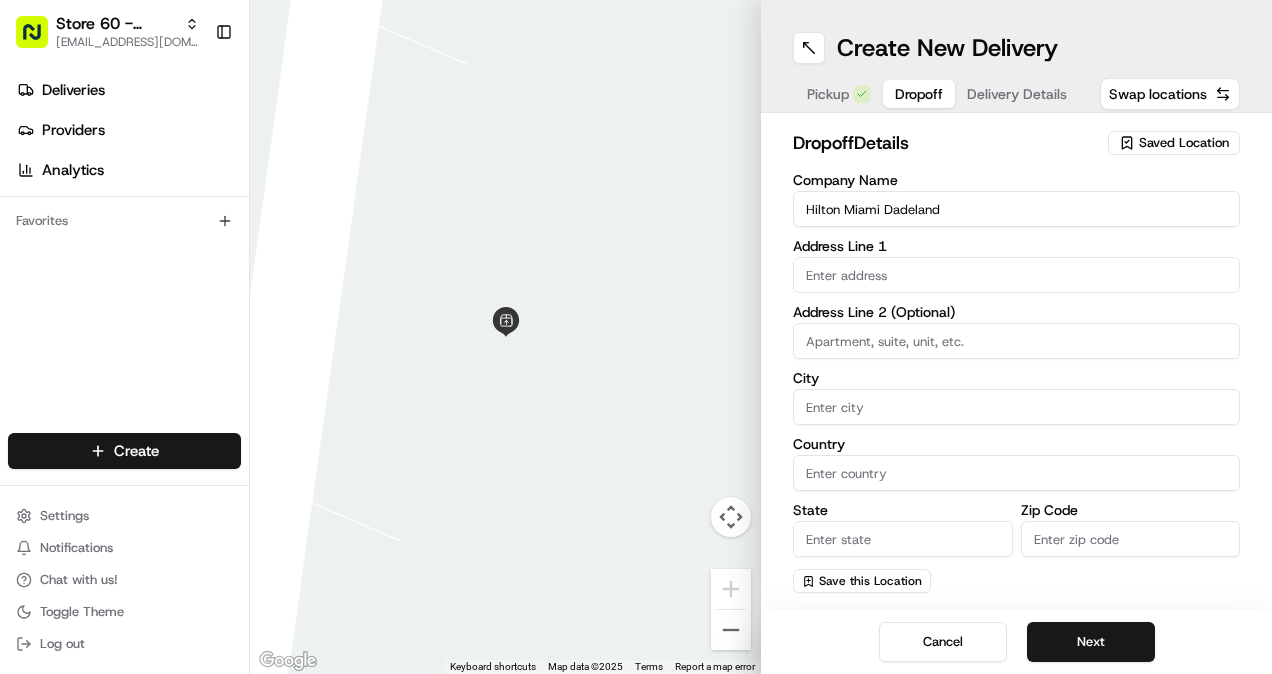 type on "Hilton Miami Dadeland" 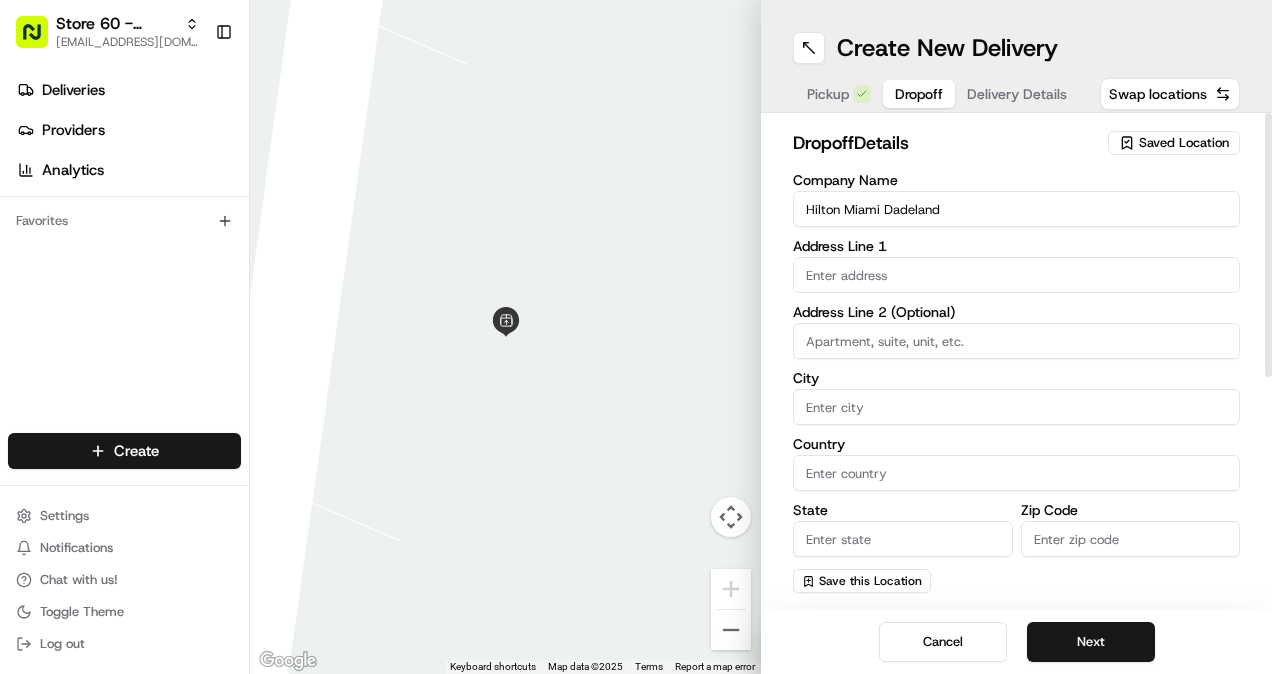 click at bounding box center [1016, 275] 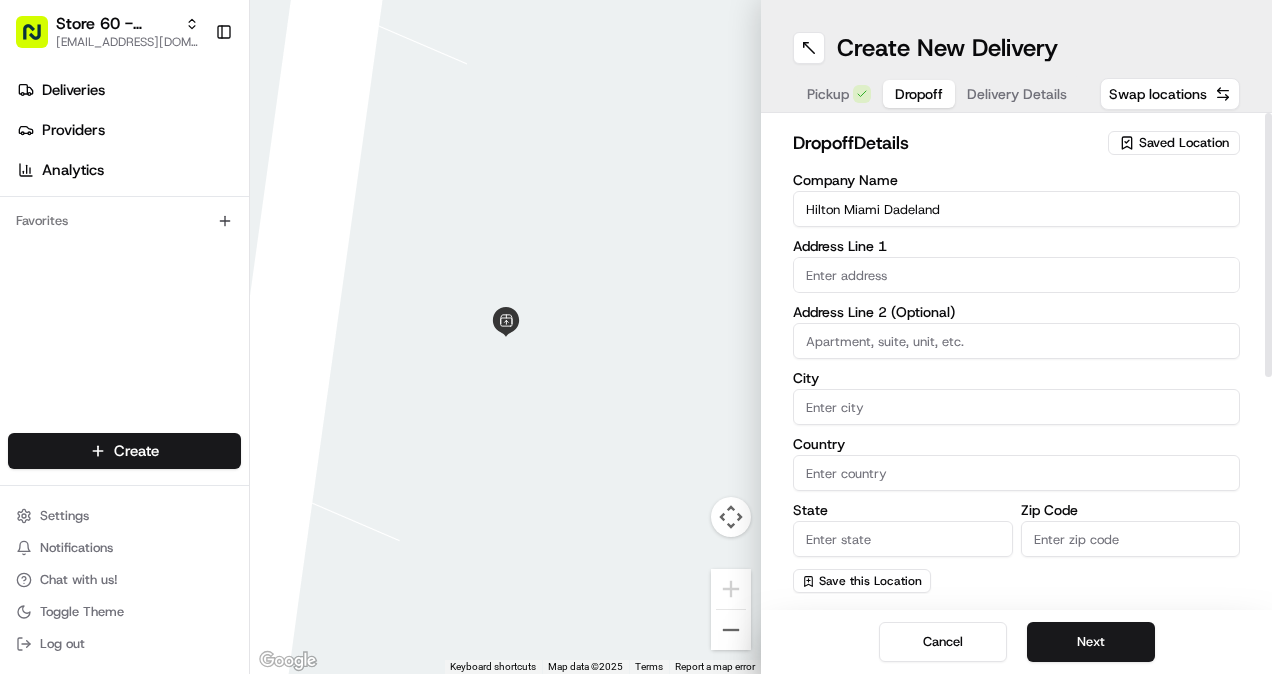 paste on "[STREET_ADDRESS][PERSON_NAME]" 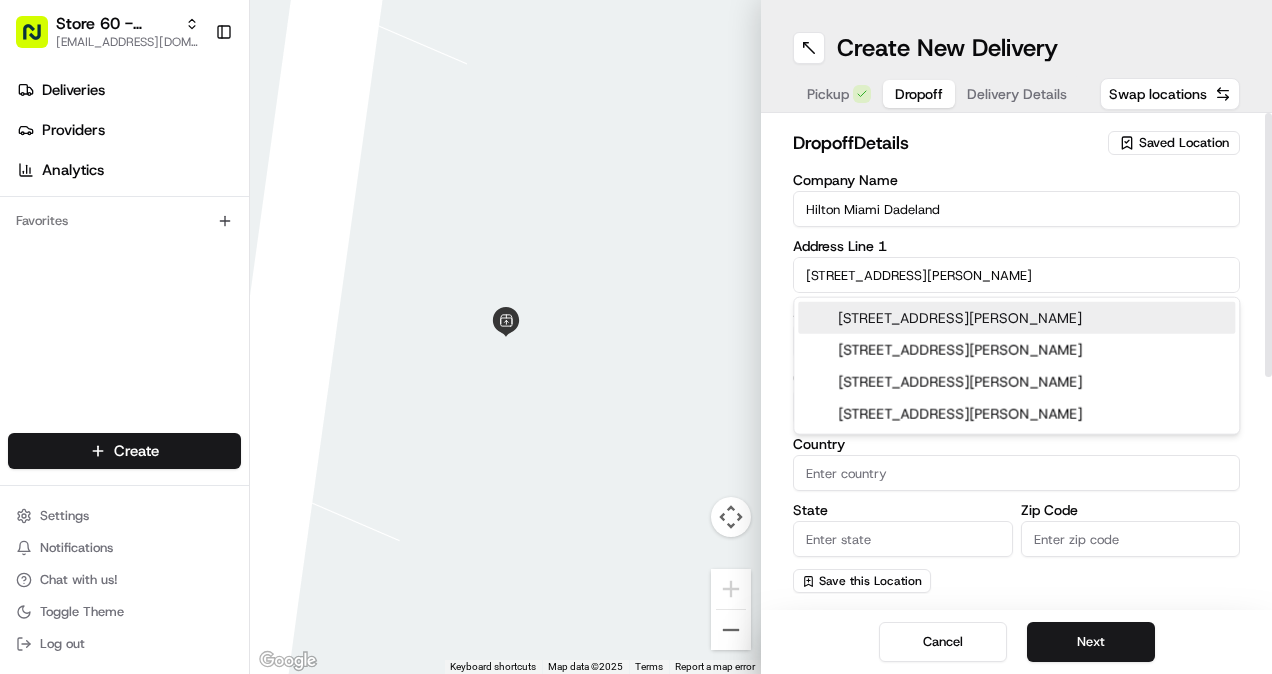 click on "[STREET_ADDRESS][PERSON_NAME]" at bounding box center (1016, 275) 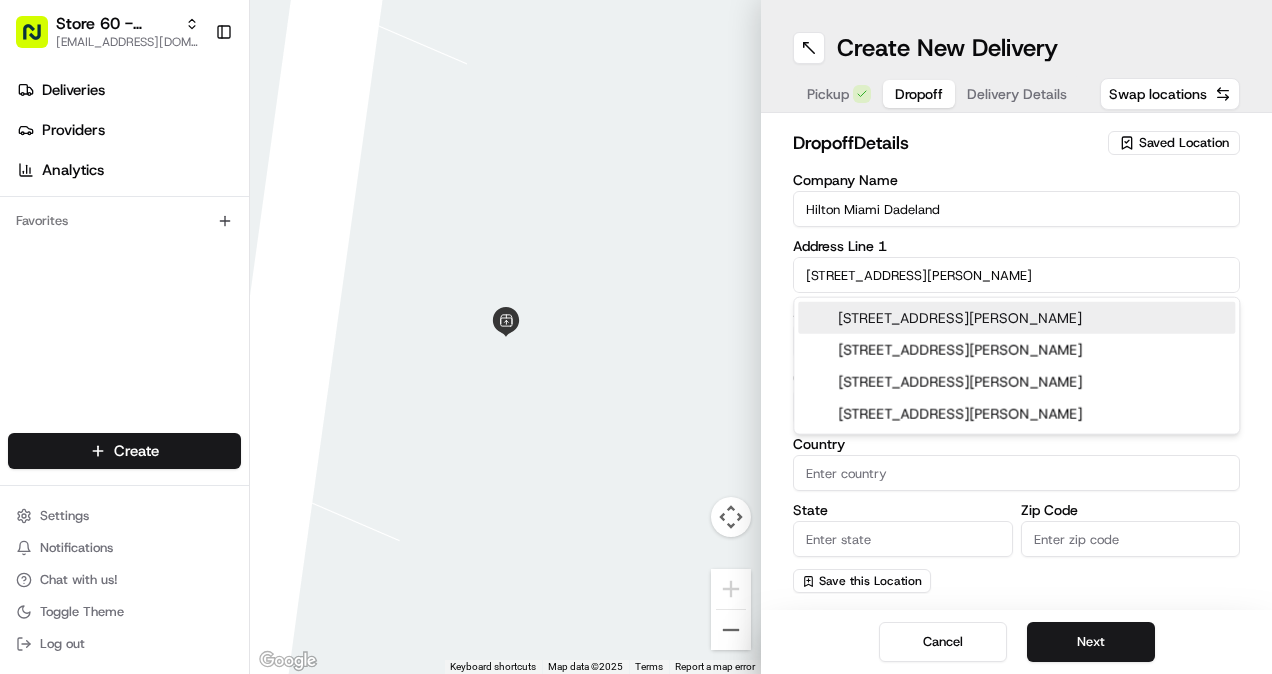 click on "[STREET_ADDRESS][PERSON_NAME]" at bounding box center [1016, 318] 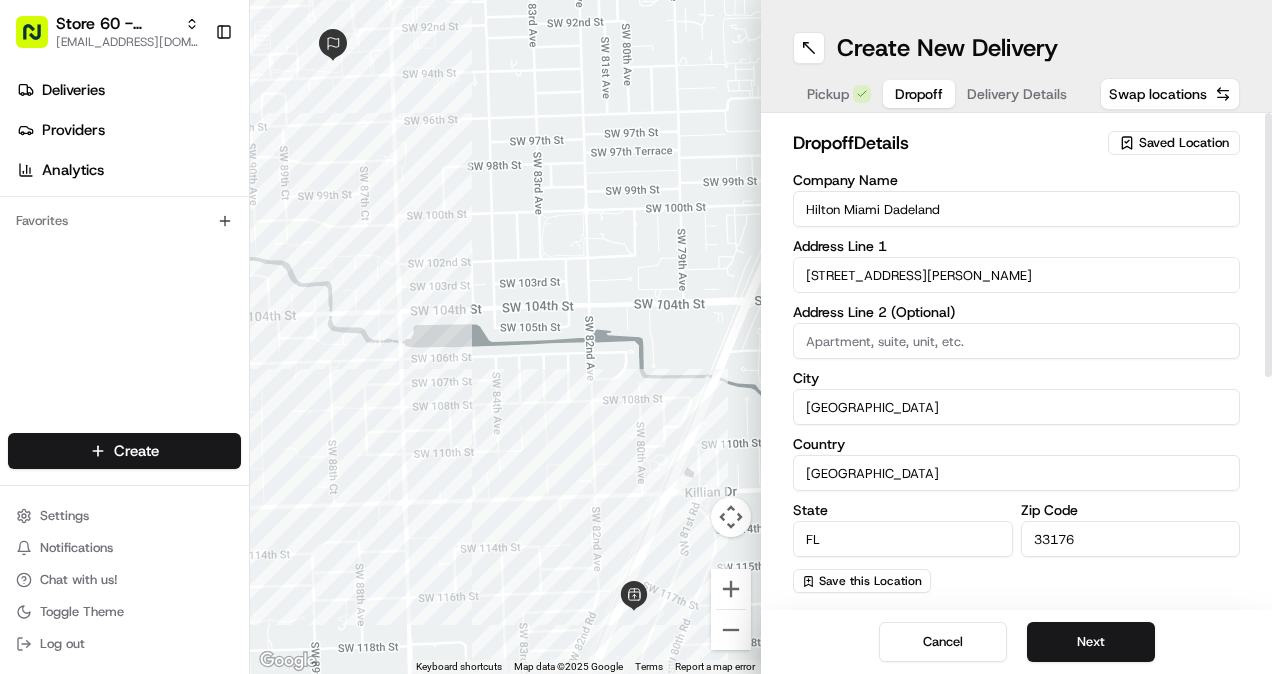 click on "[STREET_ADDRESS][PERSON_NAME]" at bounding box center (1016, 275) 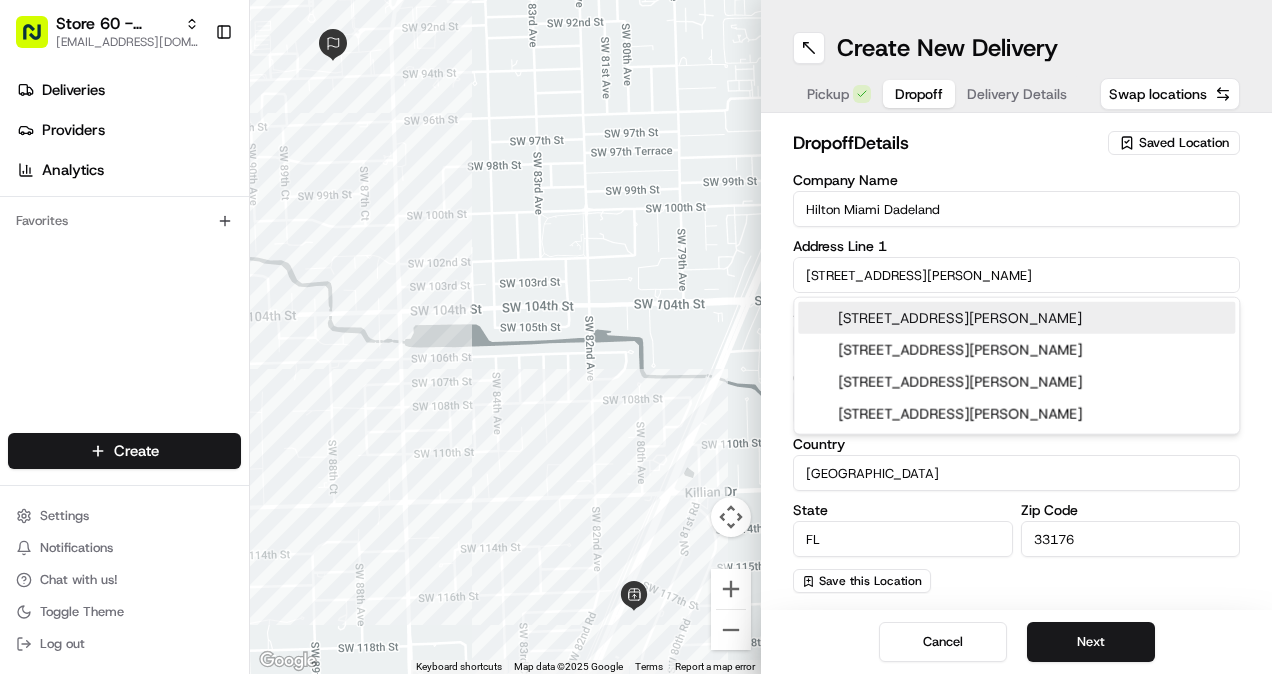click on "[STREET_ADDRESS][PERSON_NAME]" at bounding box center (1016, 318) 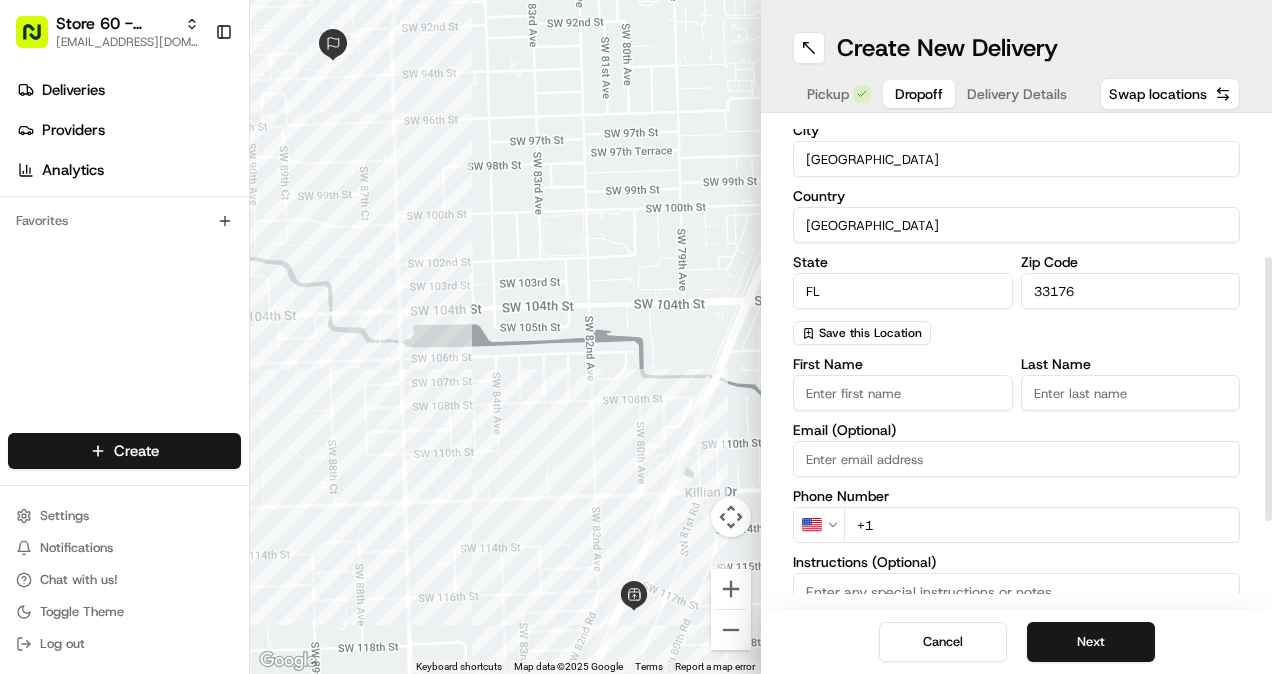 scroll, scrollTop: 254, scrollLeft: 0, axis: vertical 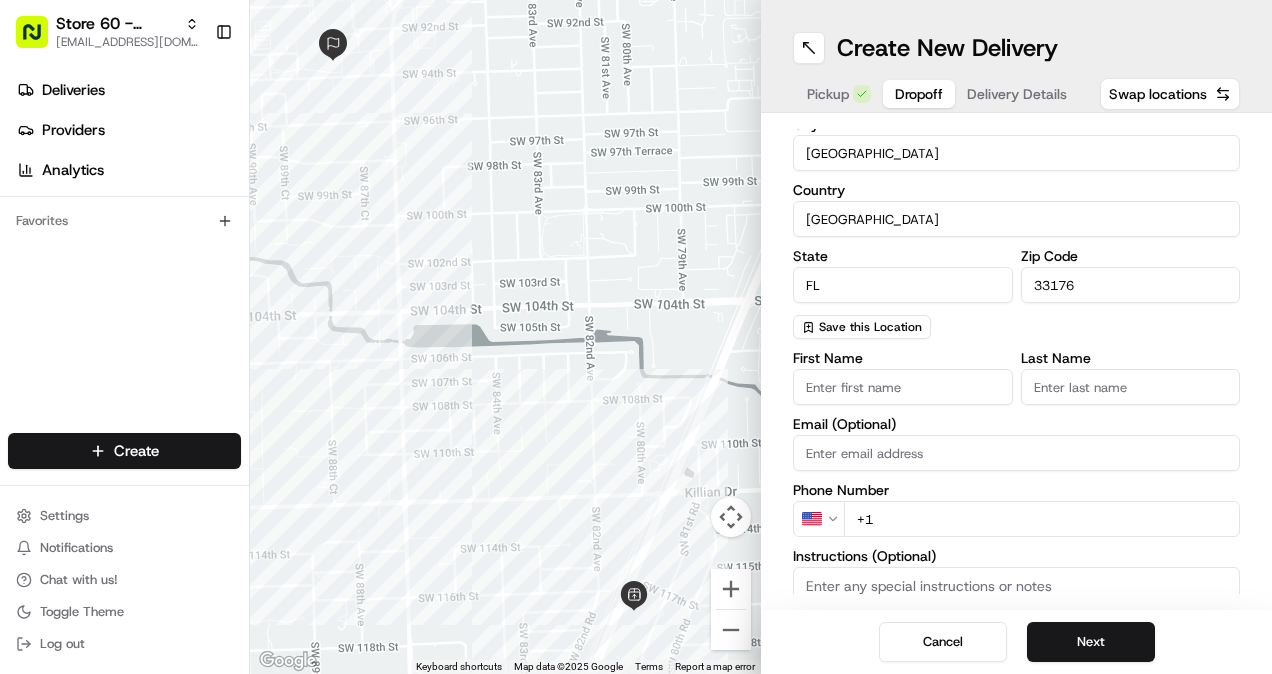 type on "Hotel" 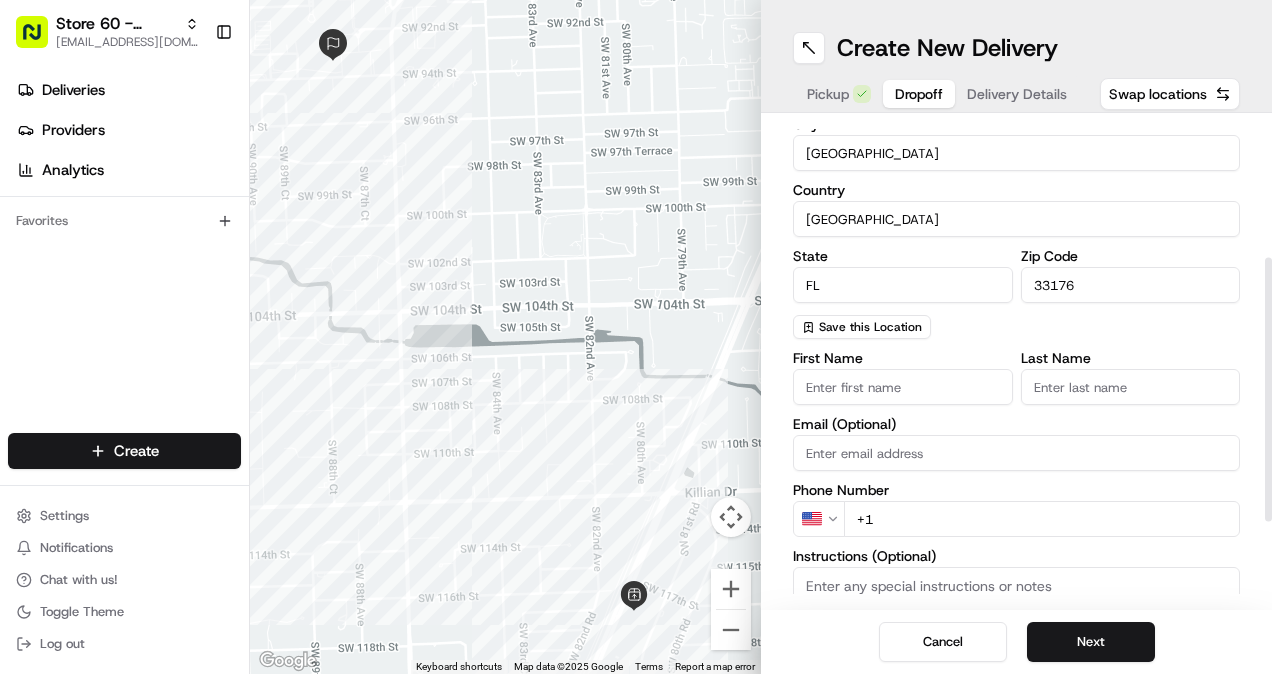 click on "First Name" at bounding box center [903, 387] 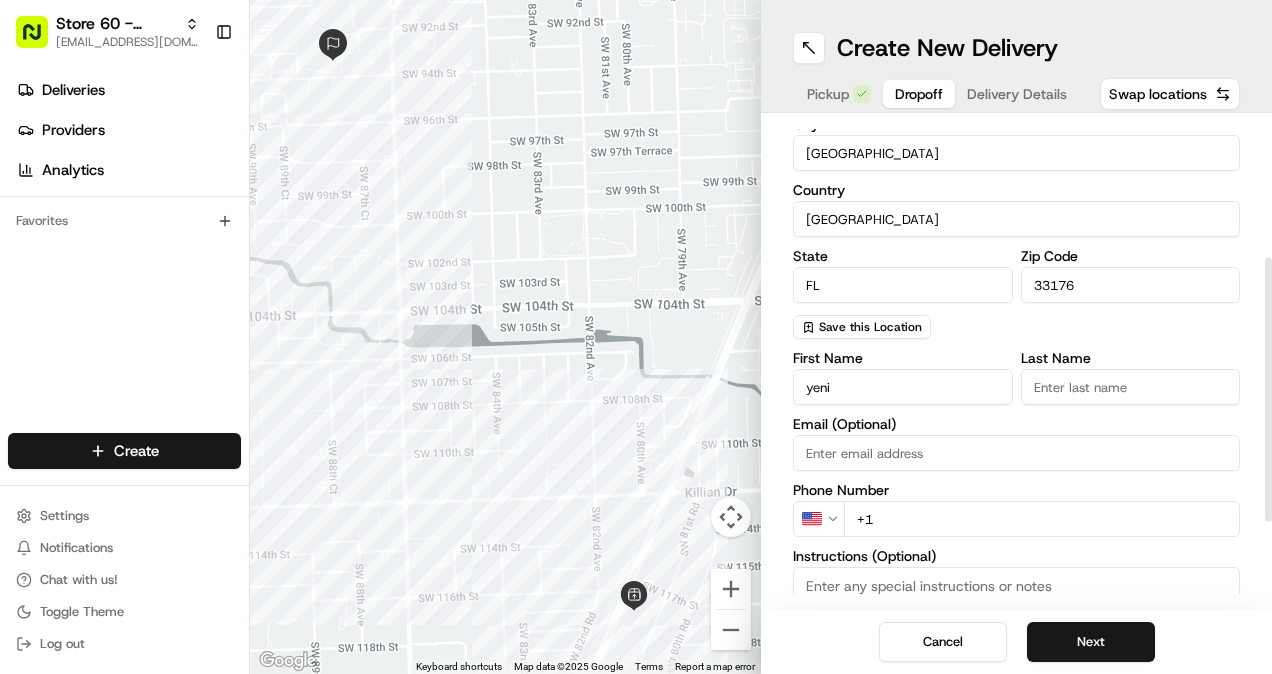 type on "yeni" 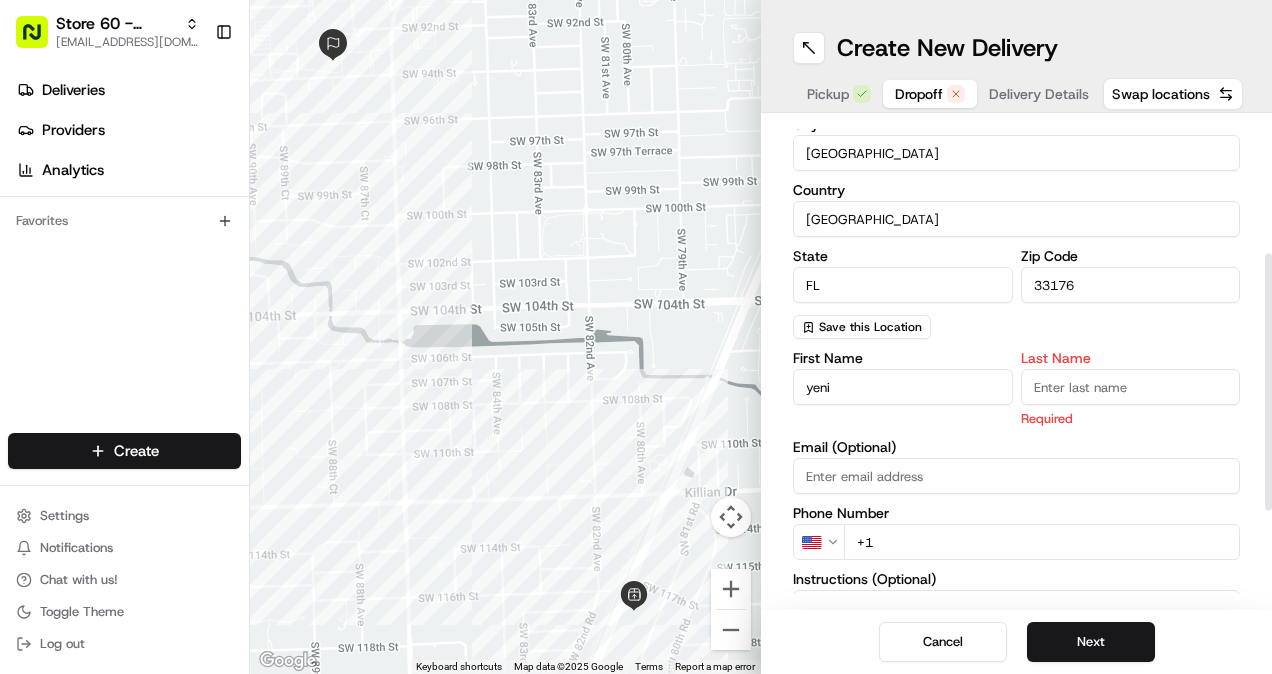 click on "Last Name" at bounding box center [1131, 387] 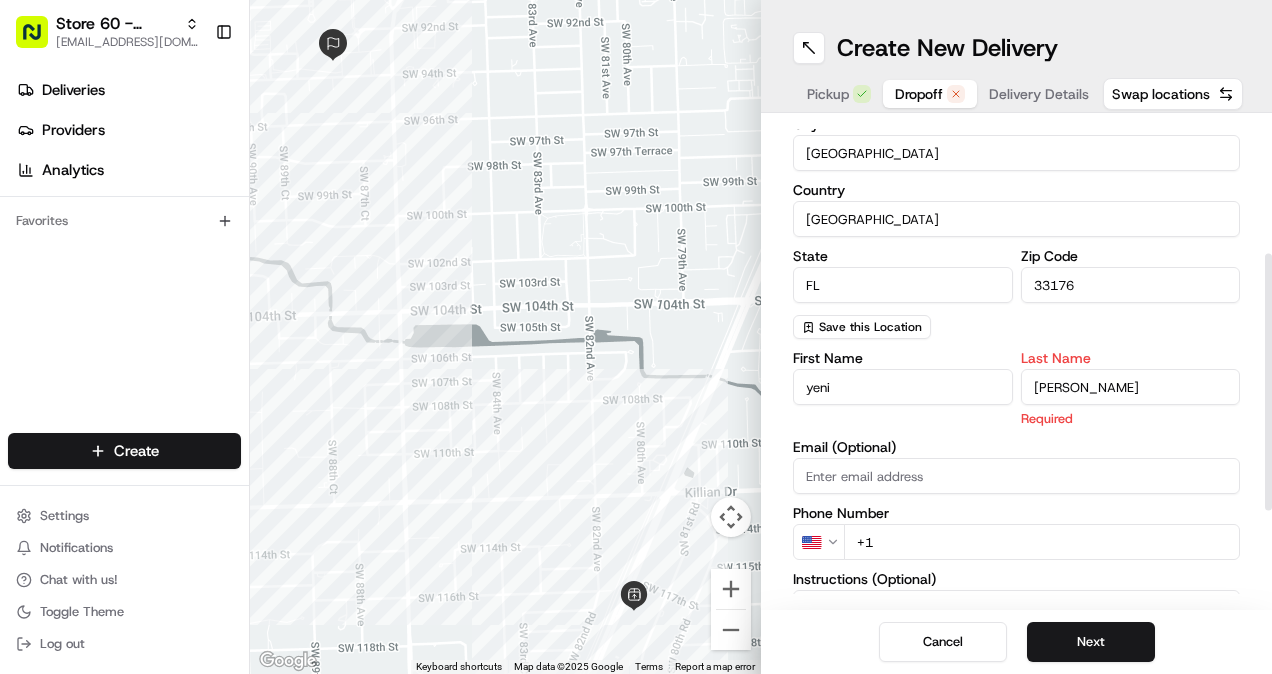 type on "[PERSON_NAME]" 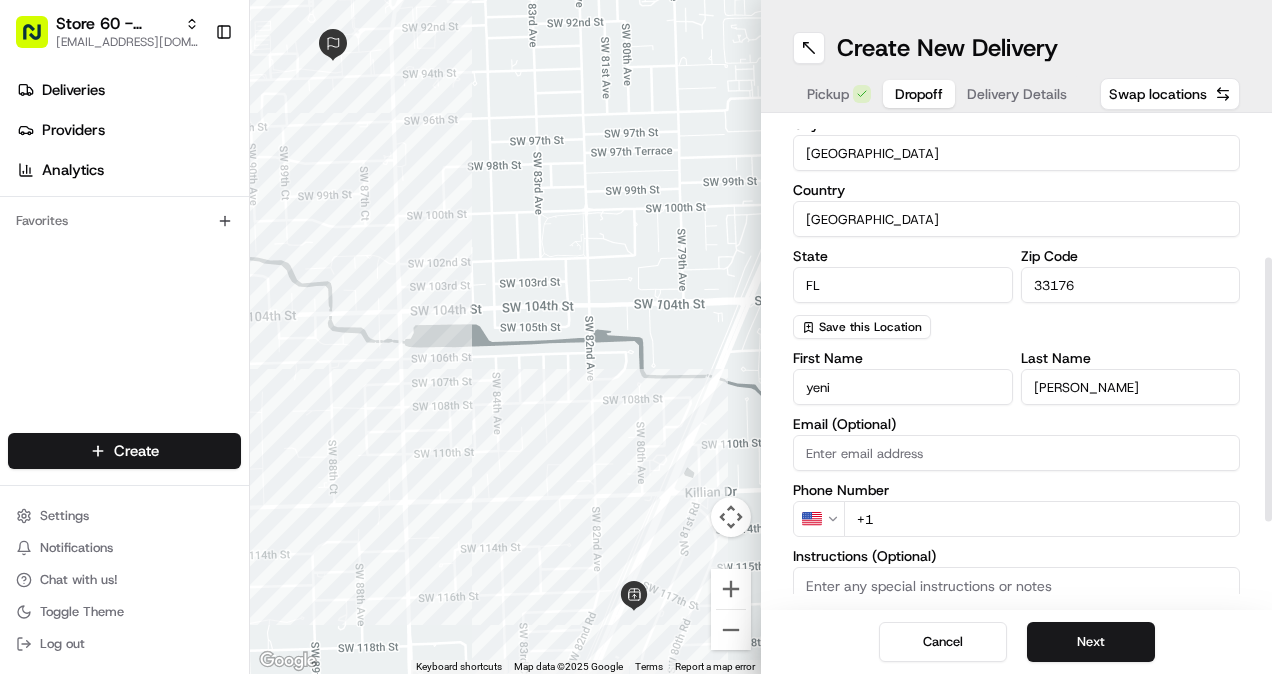 click on "yeni" at bounding box center (903, 387) 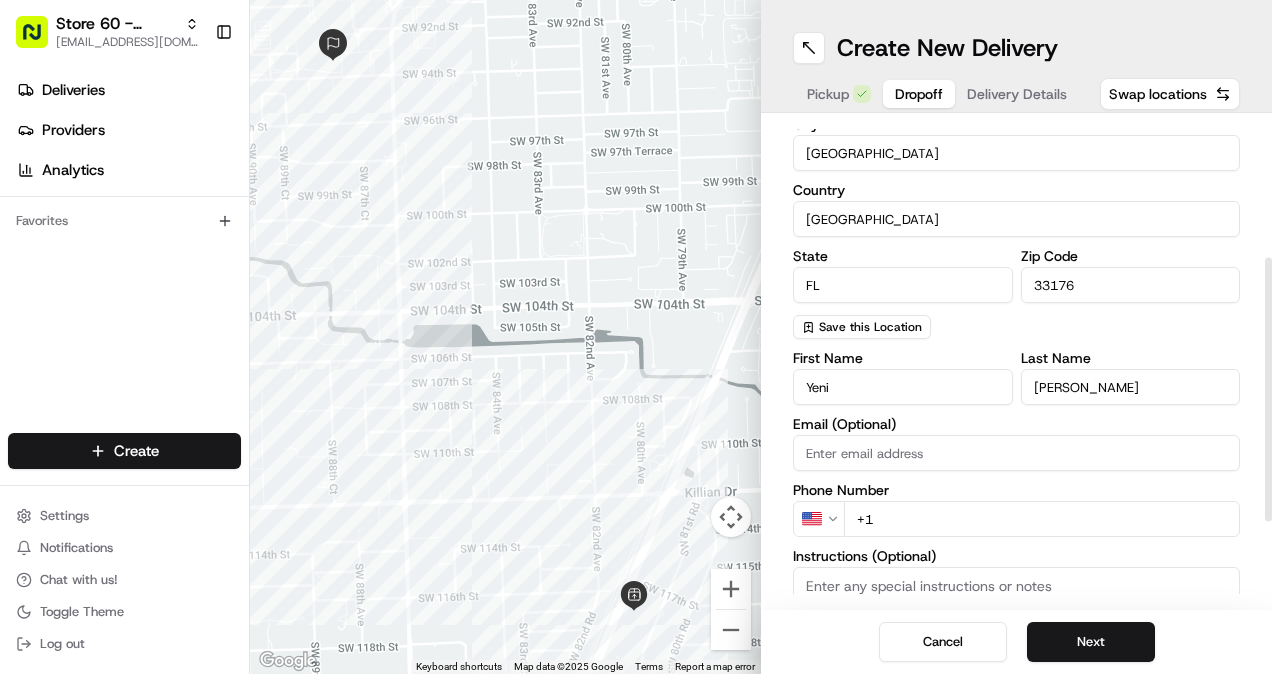 type on "Yeni" 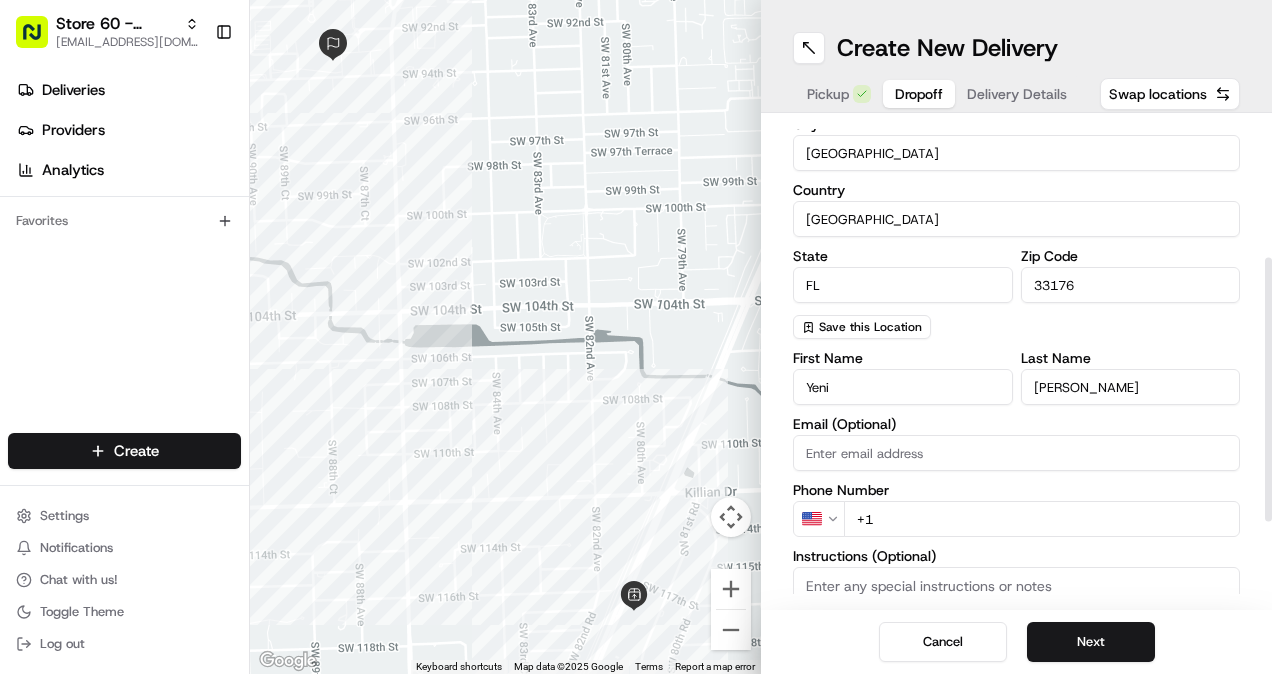 paste on "[PHONE_NUMBER]" 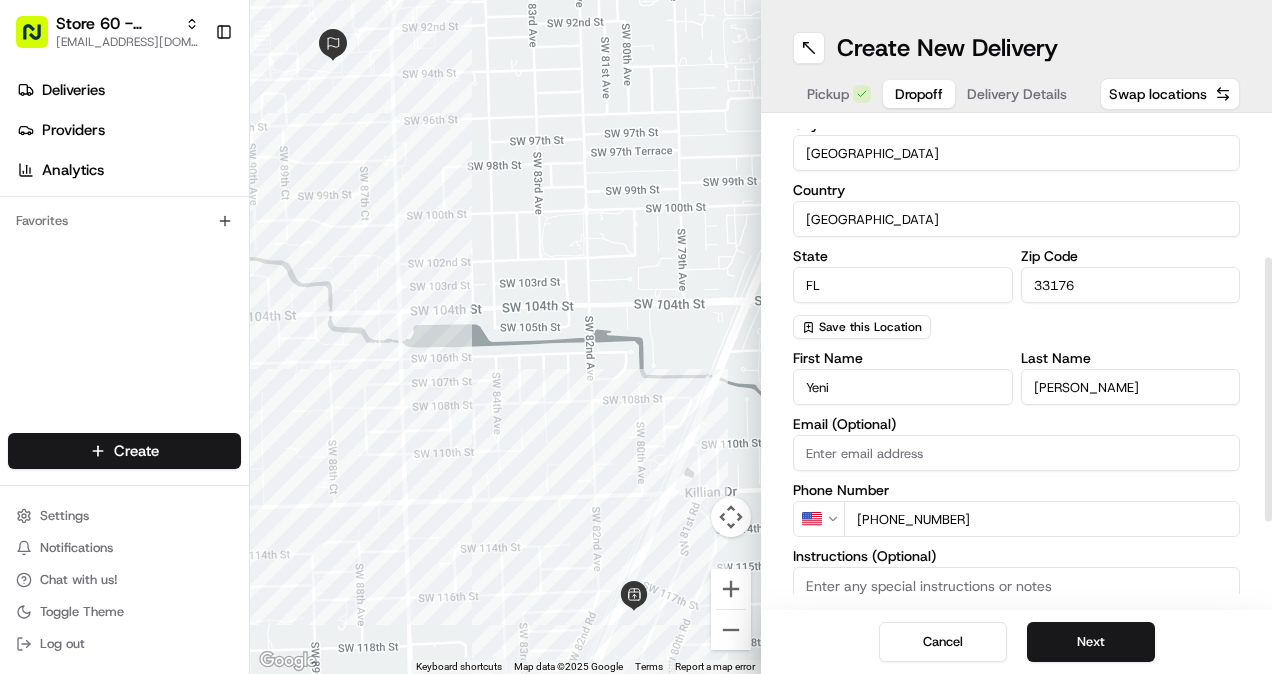 scroll, scrollTop: 409, scrollLeft: 0, axis: vertical 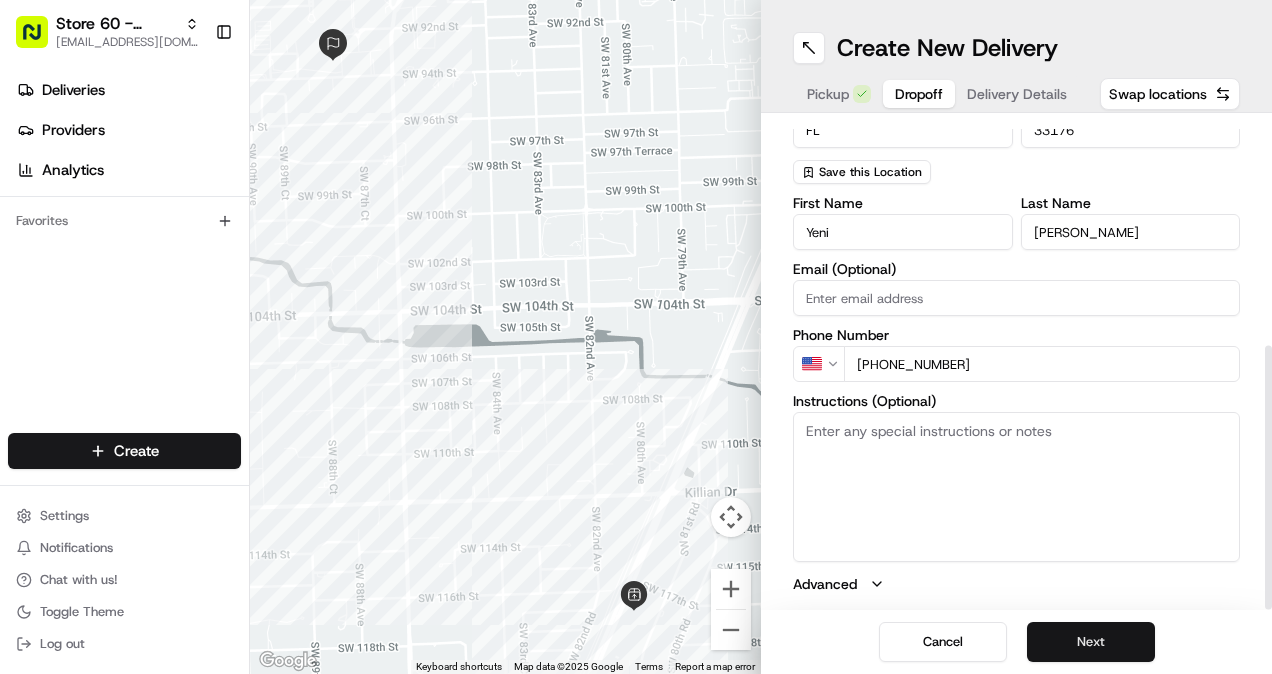 type on "[PHONE_NUMBER]" 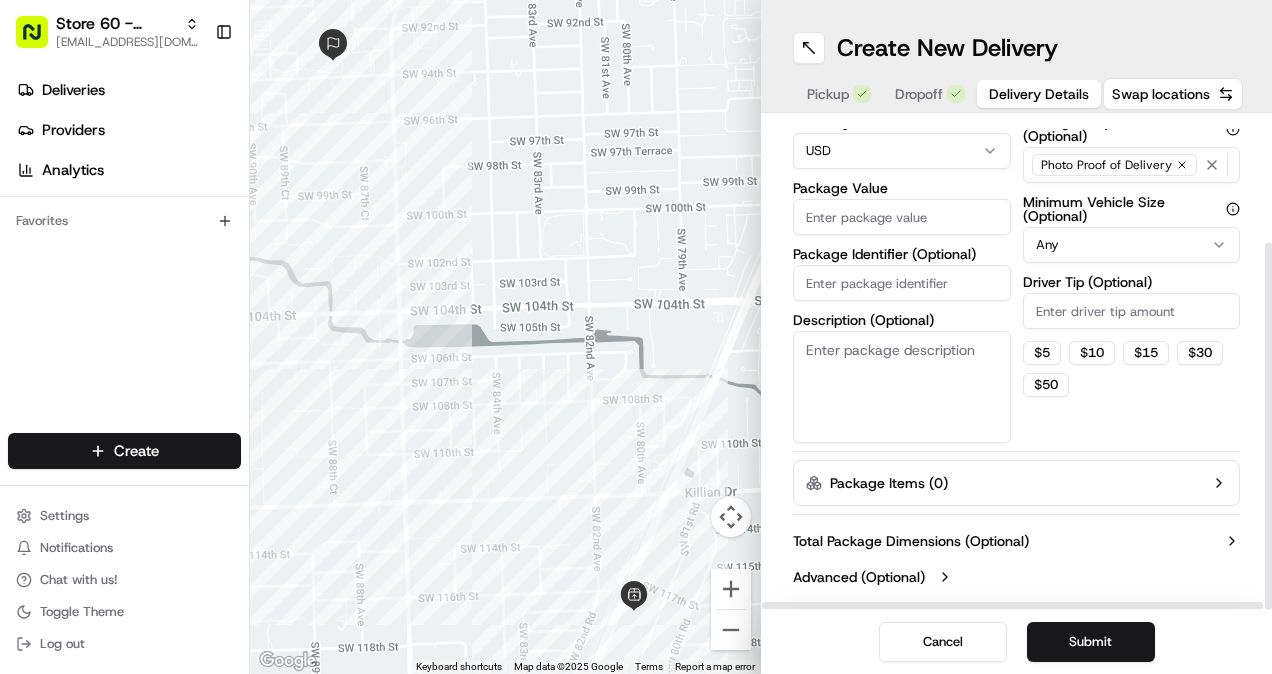 click on "Package Identifier (Optional)" at bounding box center [902, 283] 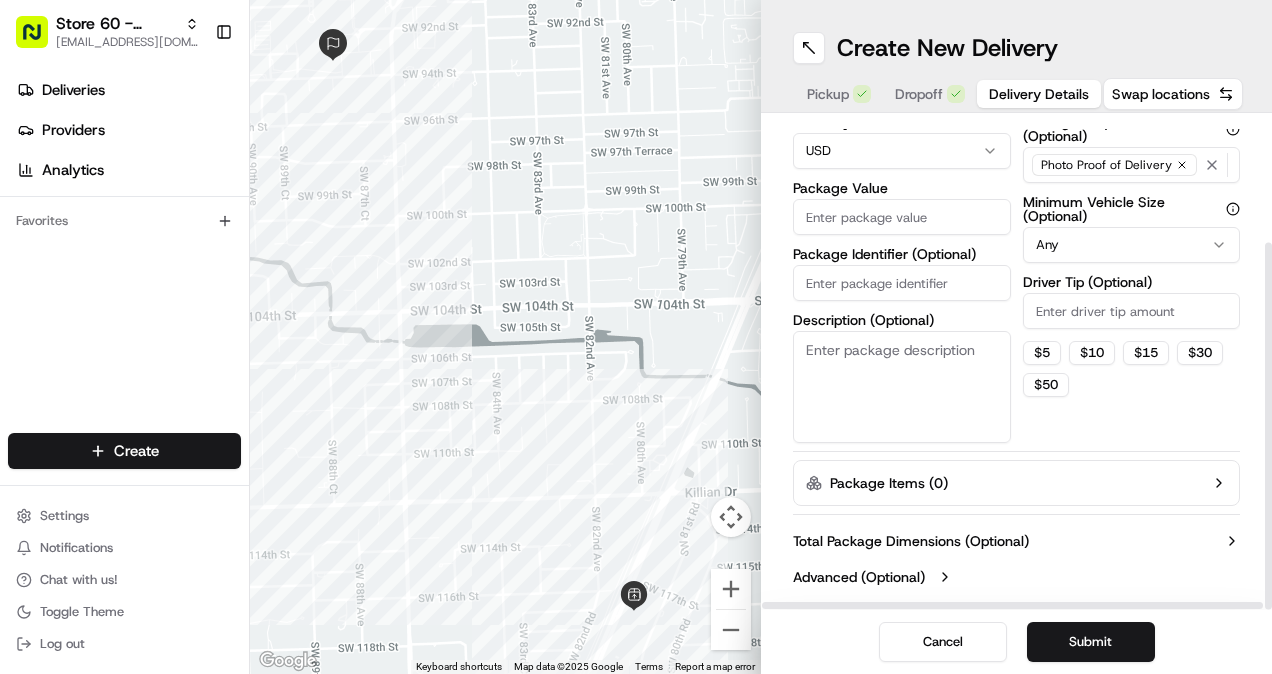 paste on "Order #WEB-12904418;" 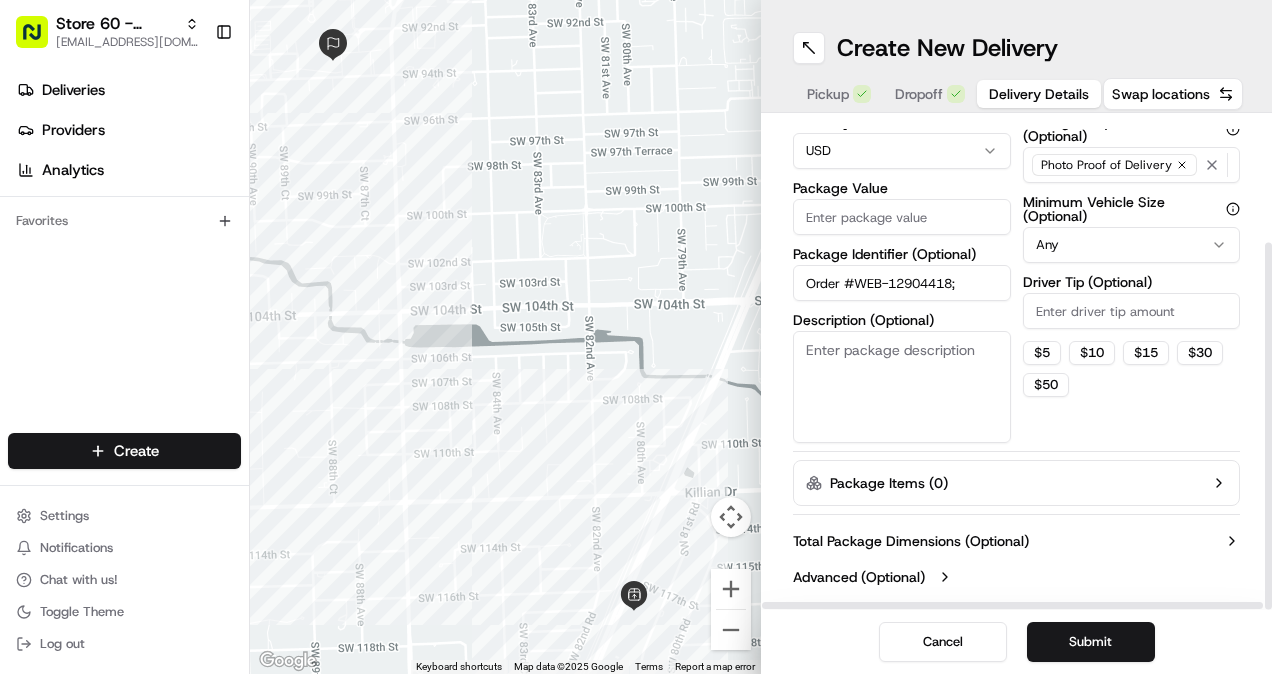 type on "Order #WEB-12904418;" 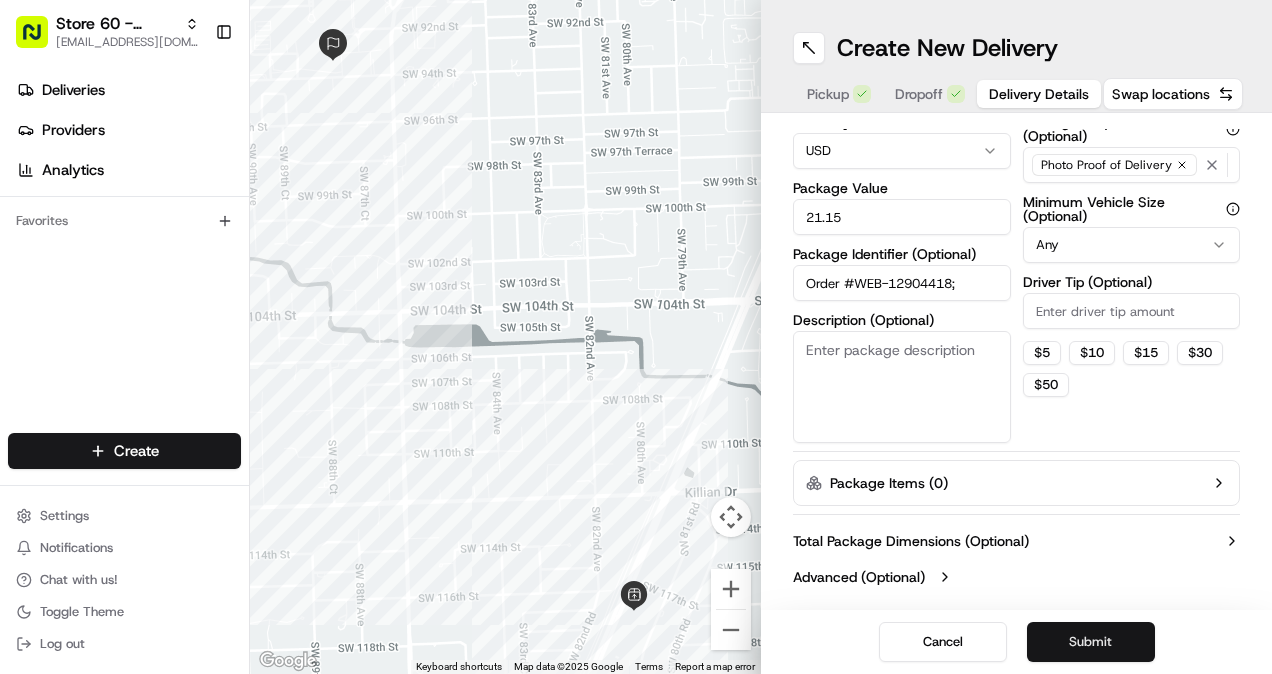 type on "21.15" 